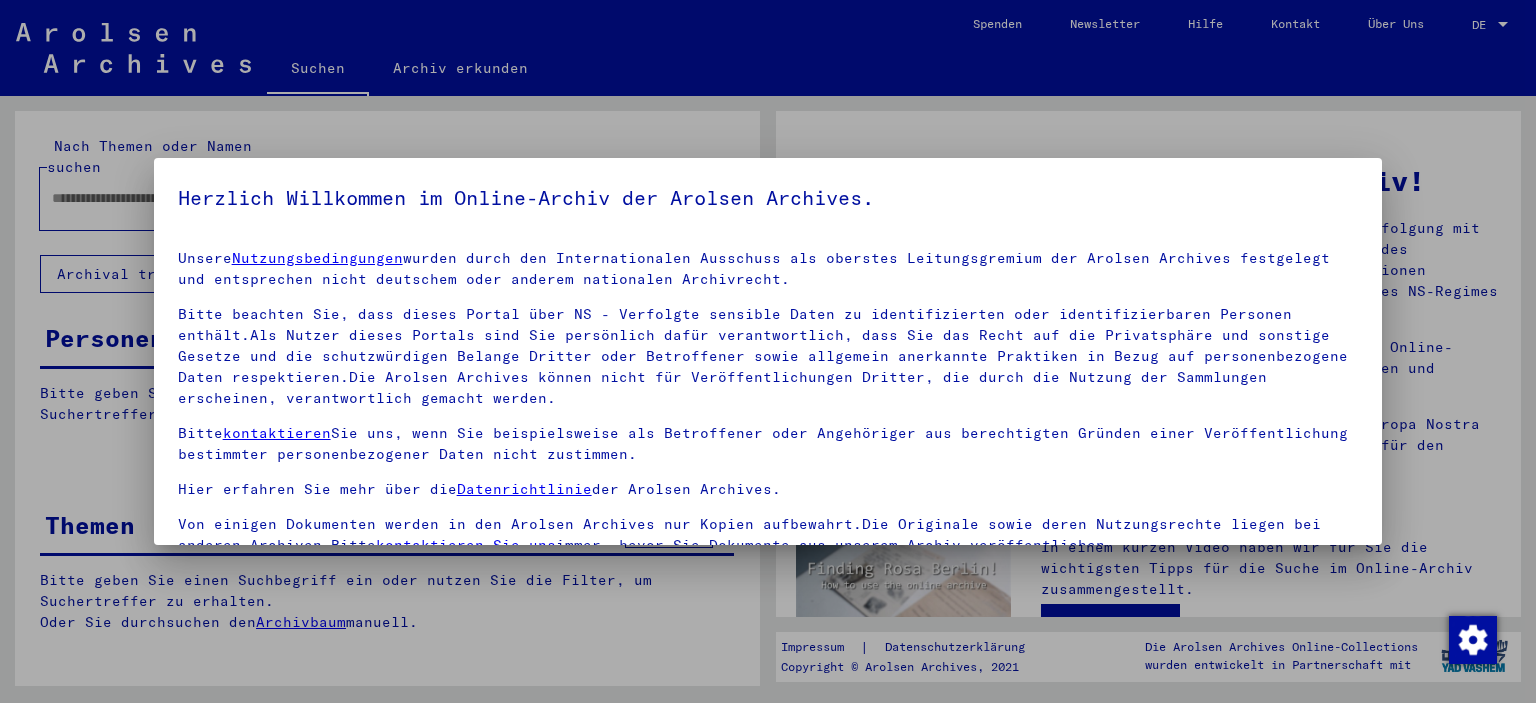scroll, scrollTop: 0, scrollLeft: 0, axis: both 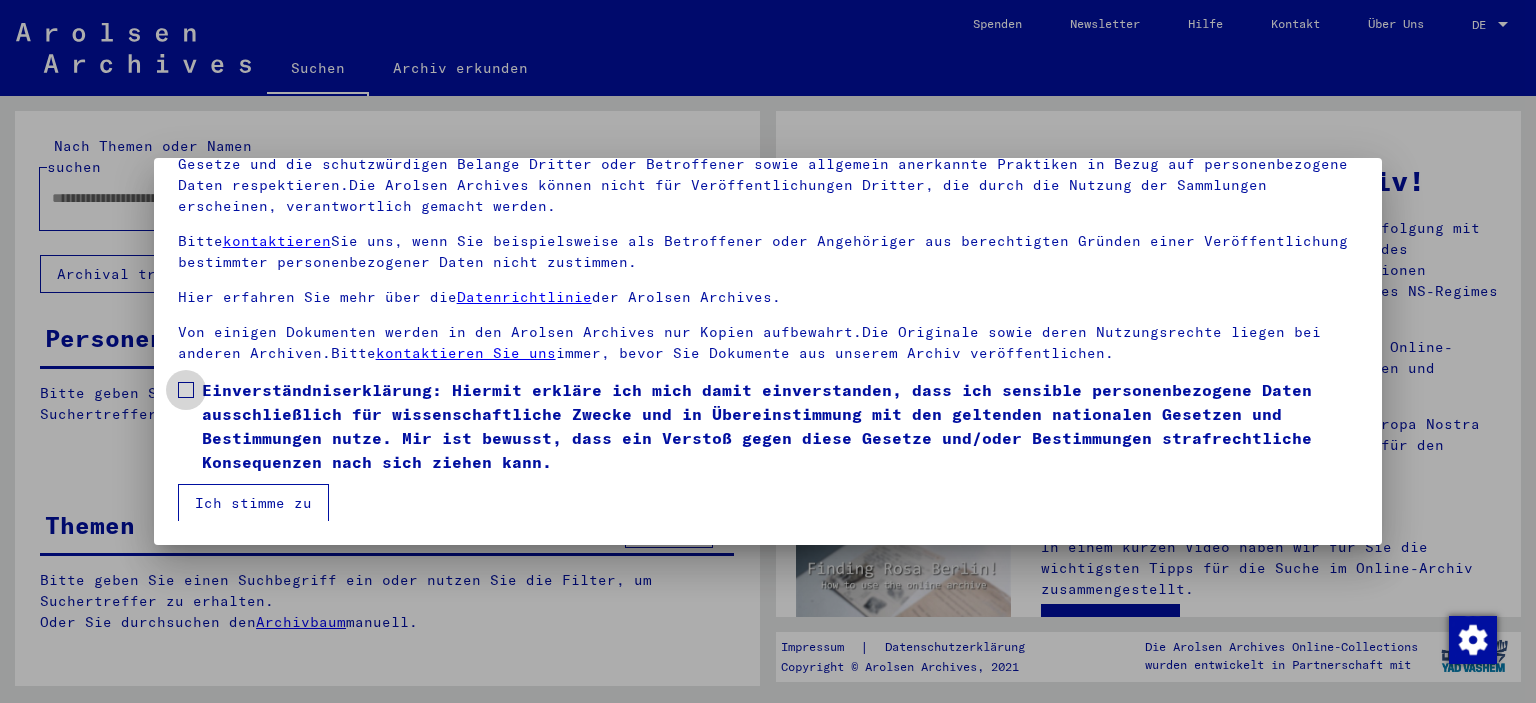 click on "Einverständniserklärung: Hiermit erkläre ich mich damit einverstanden, dass ich sensible personenbezogene Daten ausschließlich für wissenschaftliche Zwecke und in Übereinstimmung mit den geltenden nationalen Gesetzen und Bestimmungen nutze. Mir ist bewusst, dass ein Verstoß gegen diese Gesetze und/oder Bestimmungen strafrechtliche Konsequenzen nach sich ziehen kann." at bounding box center [768, 426] 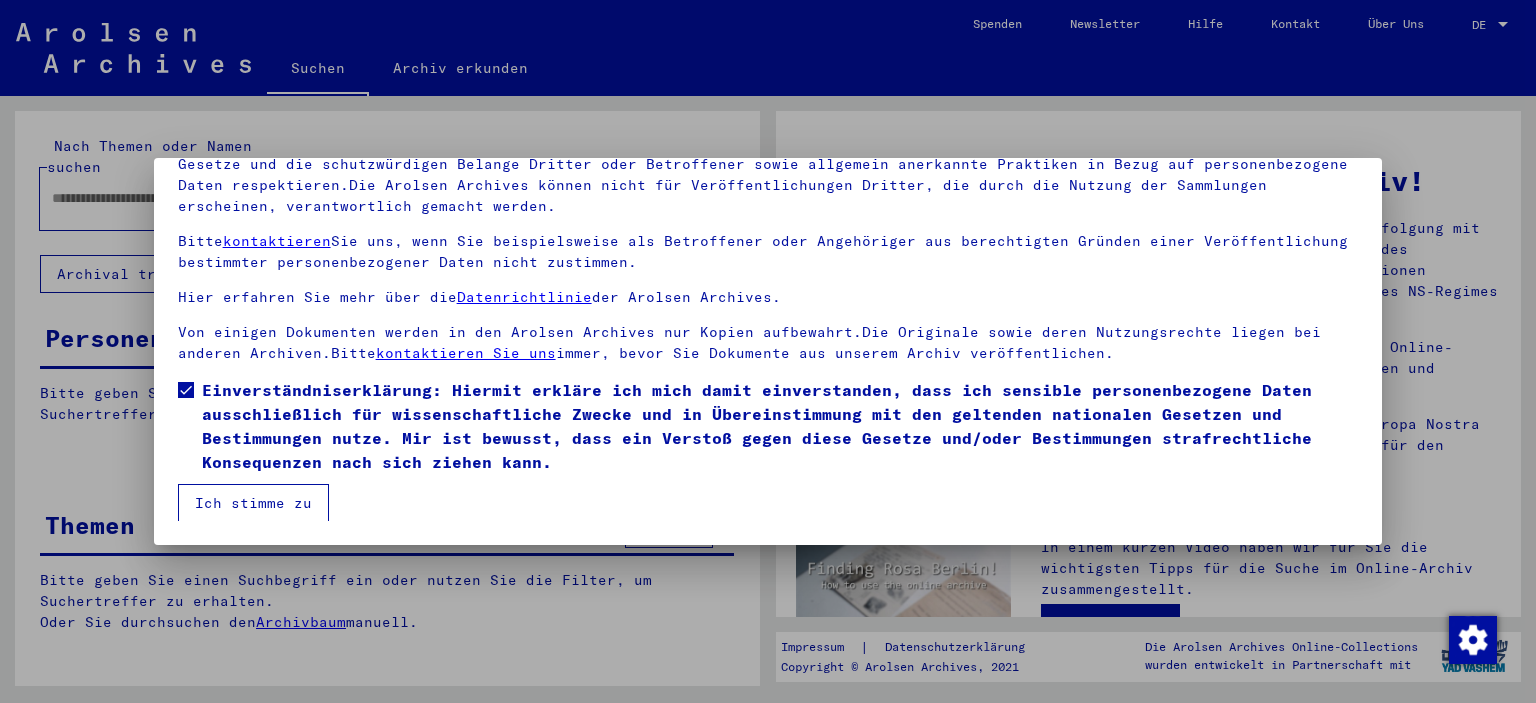 click on "Ich stimme zu" at bounding box center (253, 503) 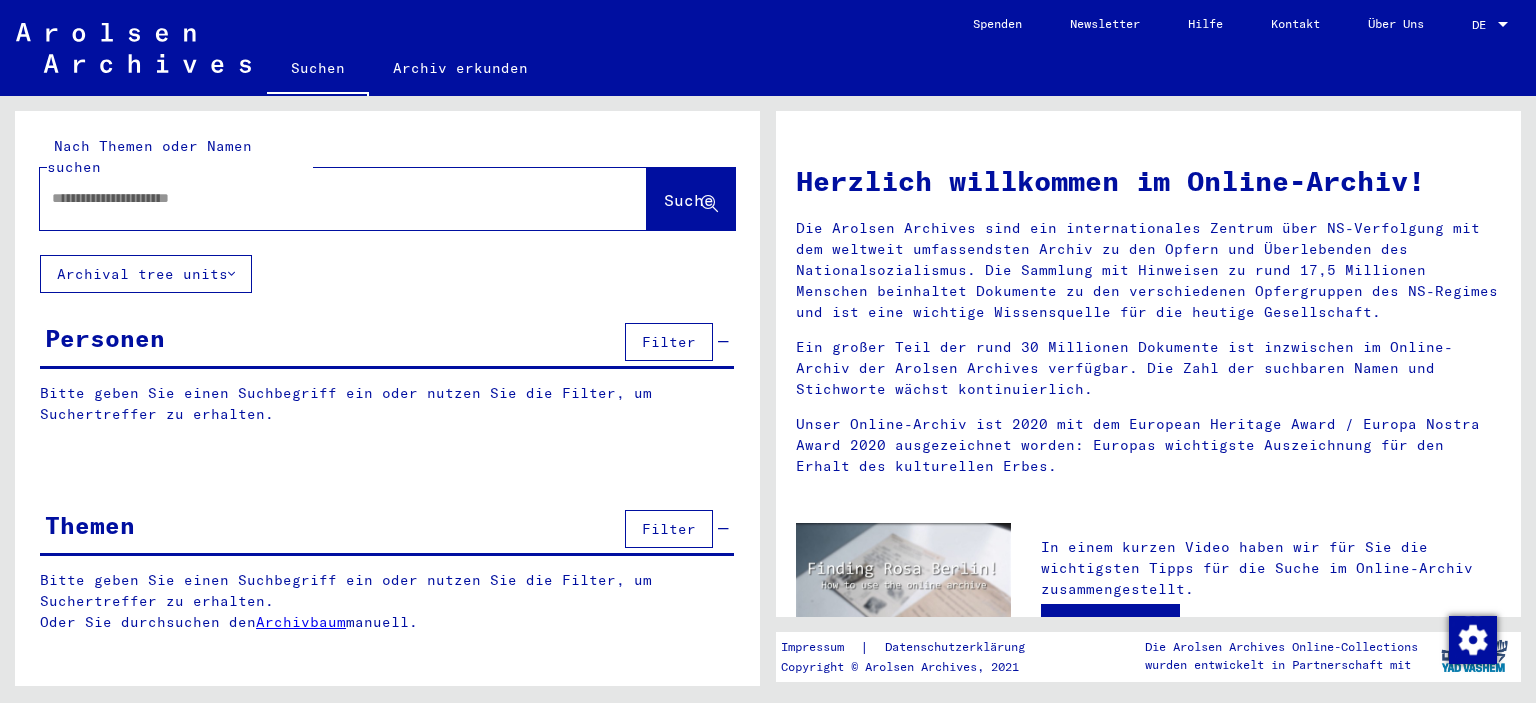 click at bounding box center [319, 198] 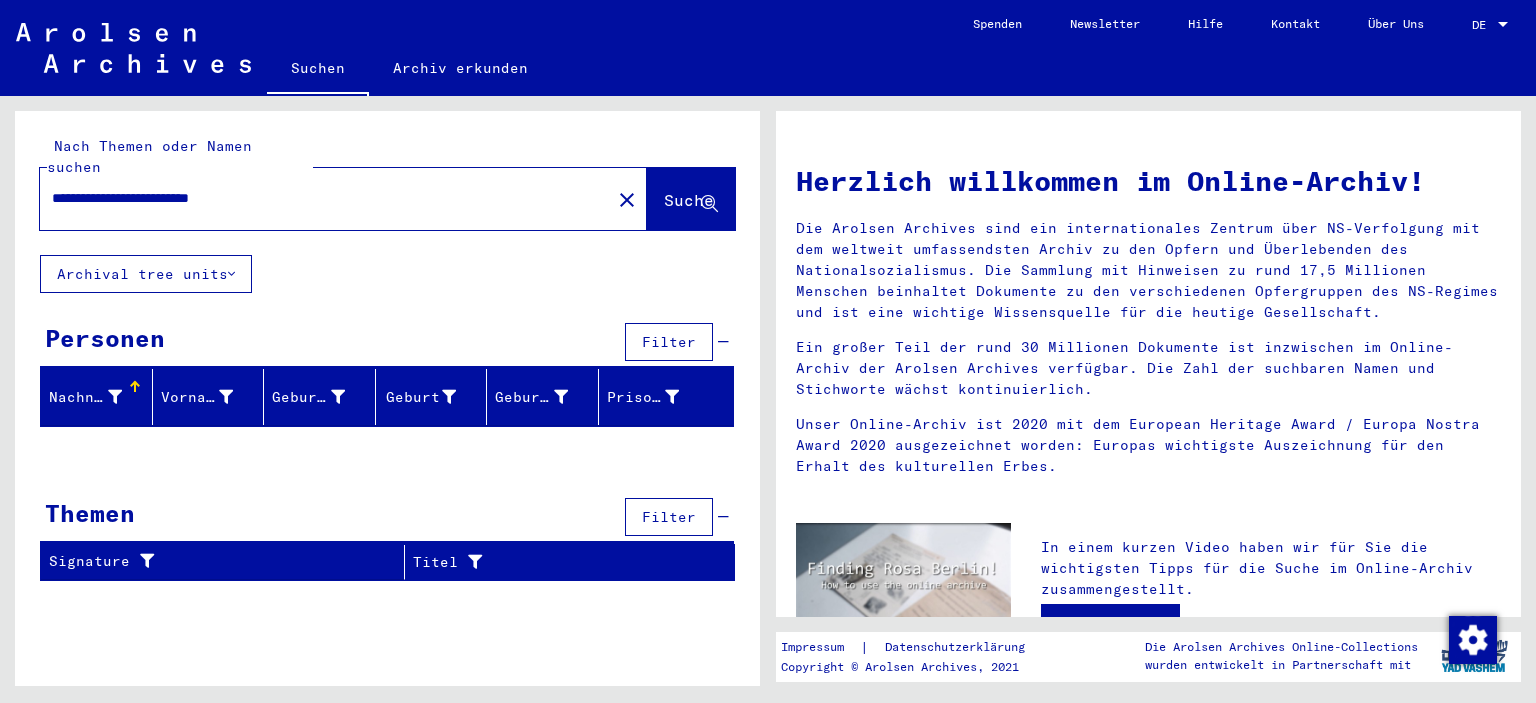 drag, startPoint x: 300, startPoint y: 182, endPoint x: -10, endPoint y: 161, distance: 310.71048 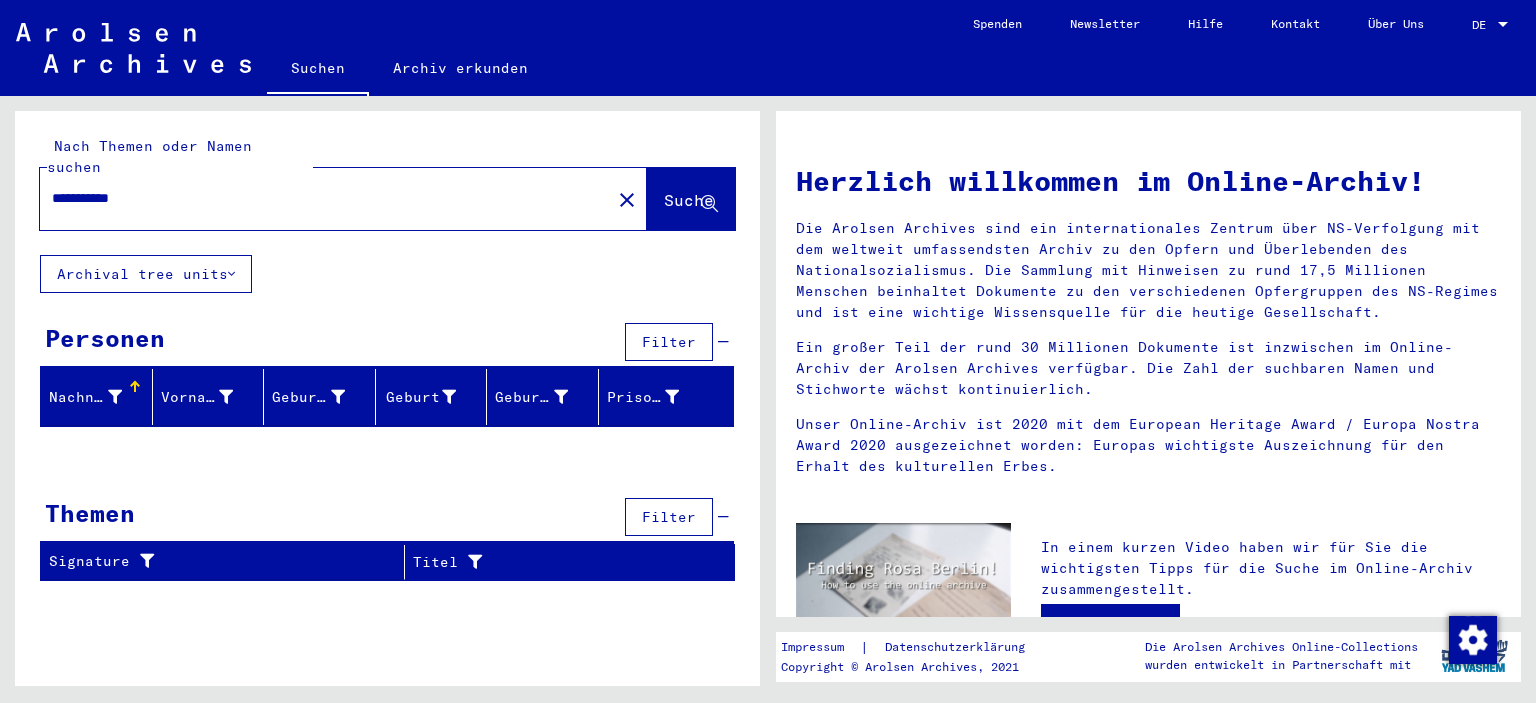 click on "**********" at bounding box center (319, 198) 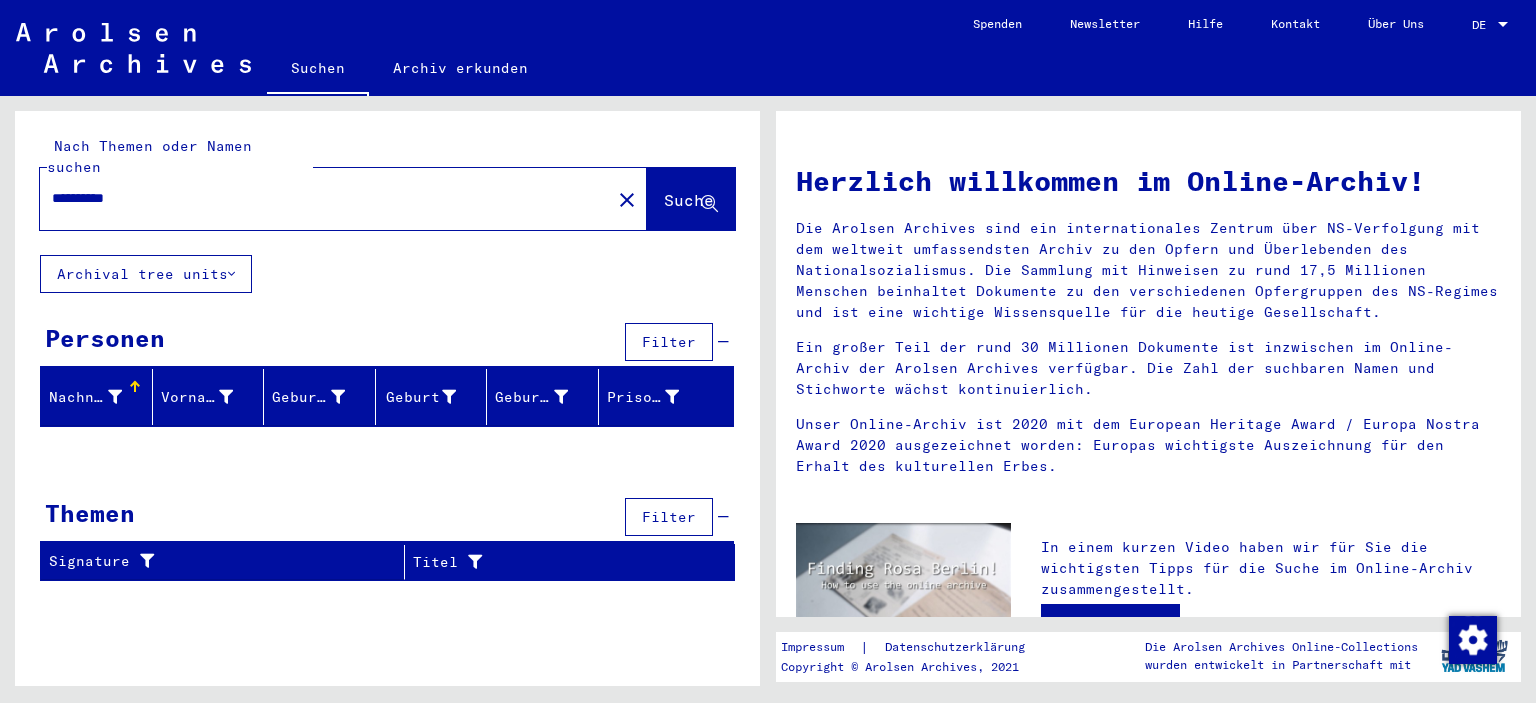 click on "**********" at bounding box center (319, 198) 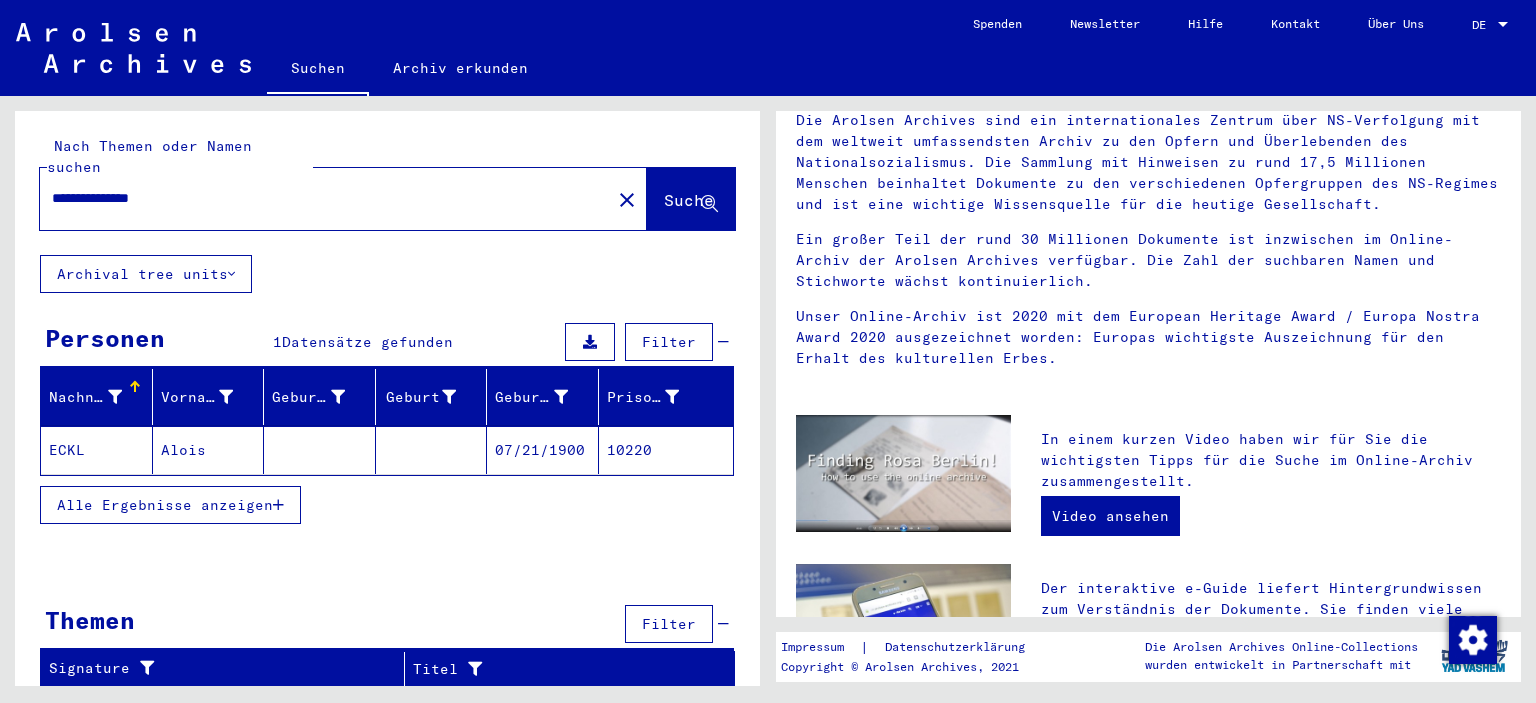 scroll, scrollTop: 64, scrollLeft: 0, axis: vertical 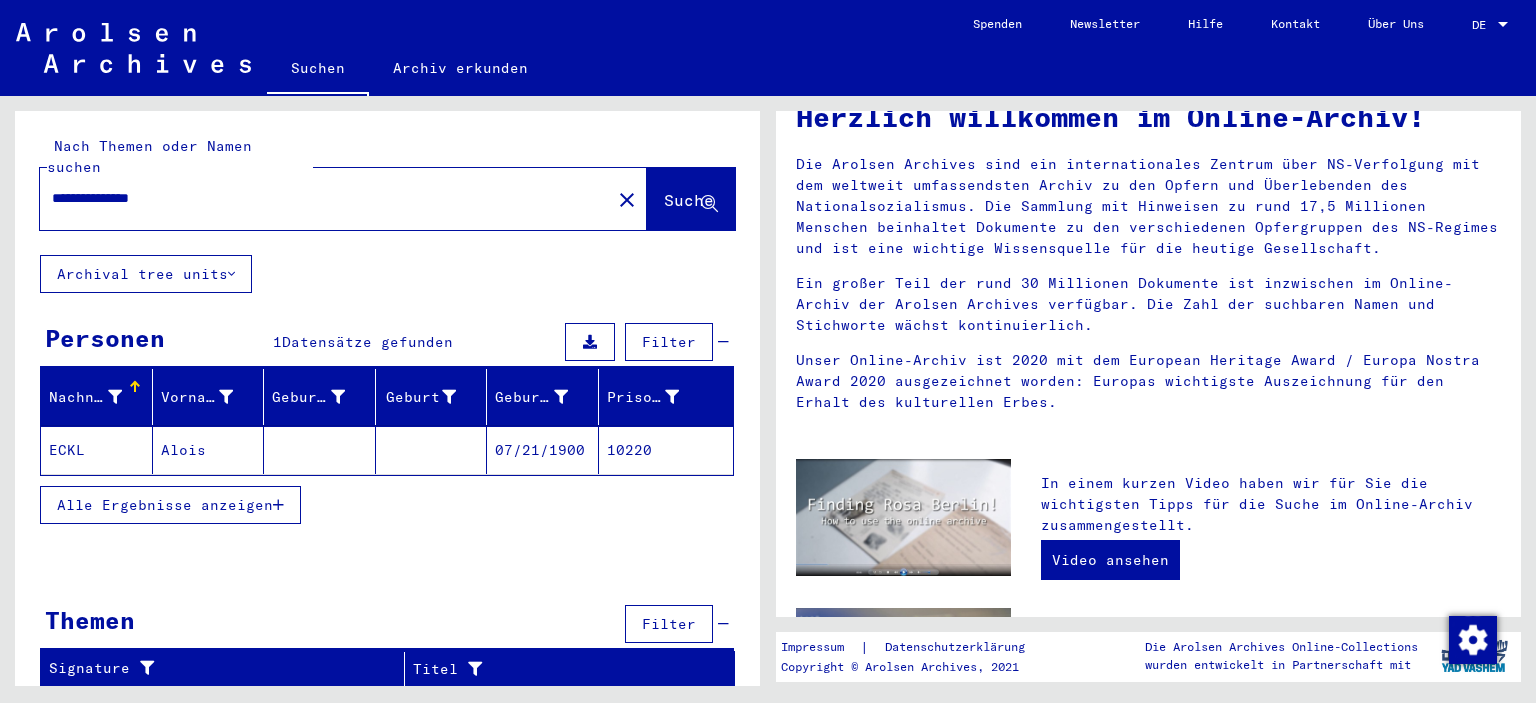 click on "07/21/1900" 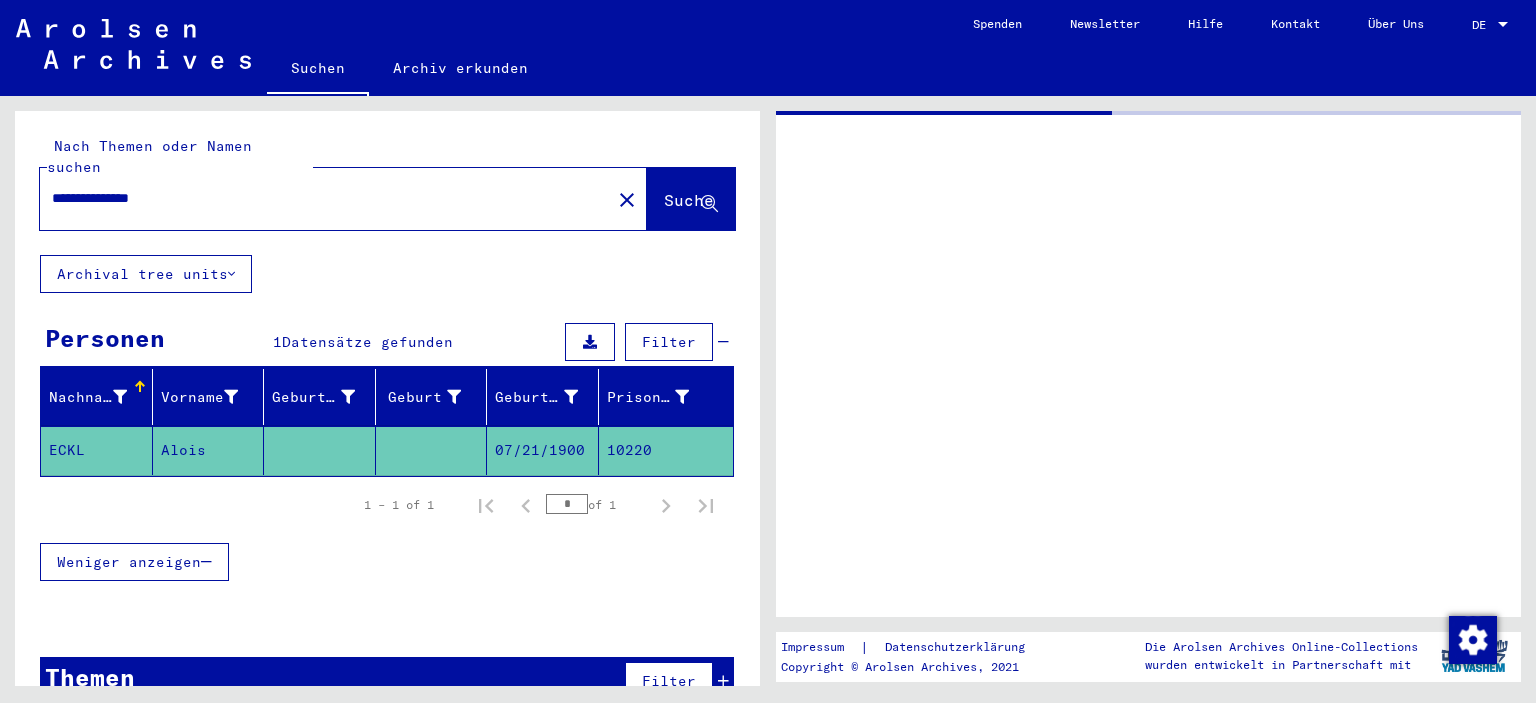 scroll, scrollTop: 0, scrollLeft: 0, axis: both 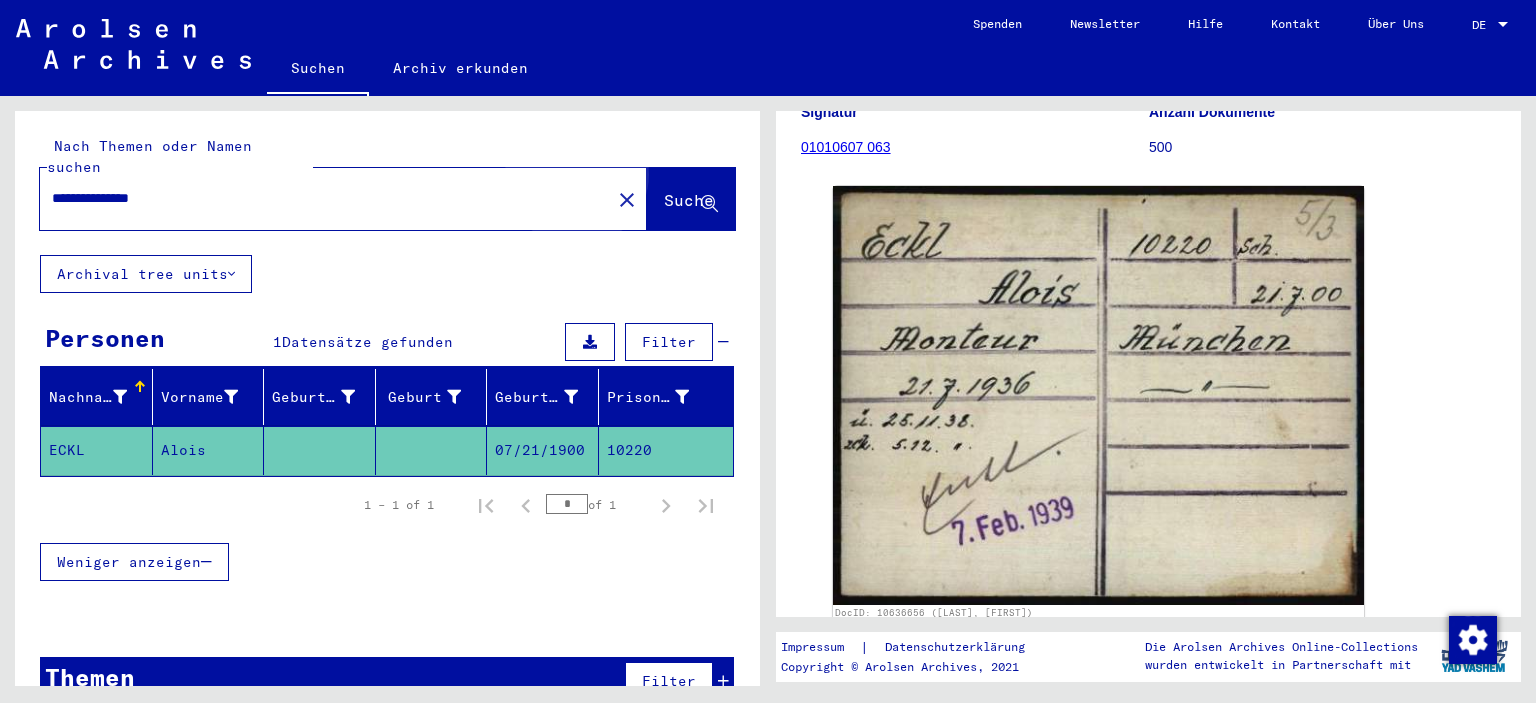 click on "Suche" 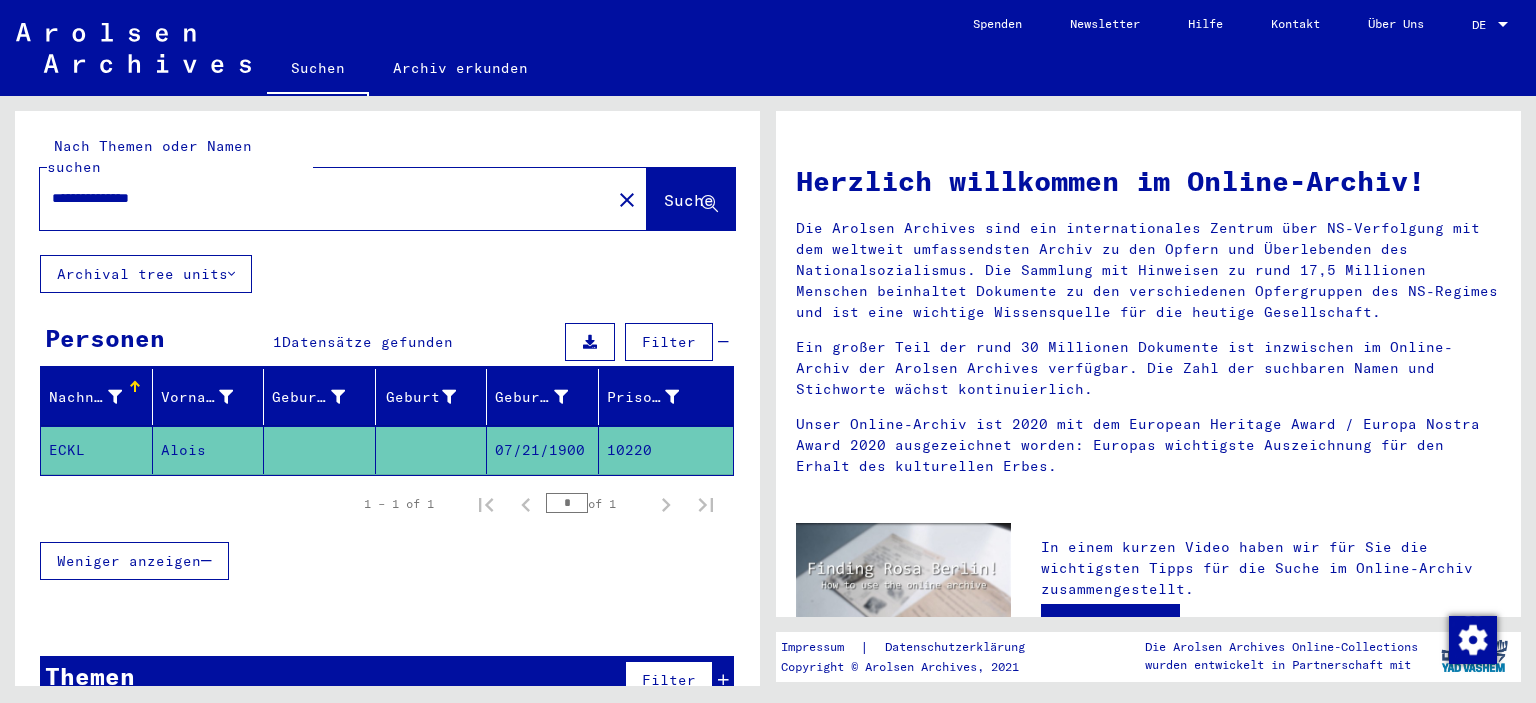 click on "Suche" 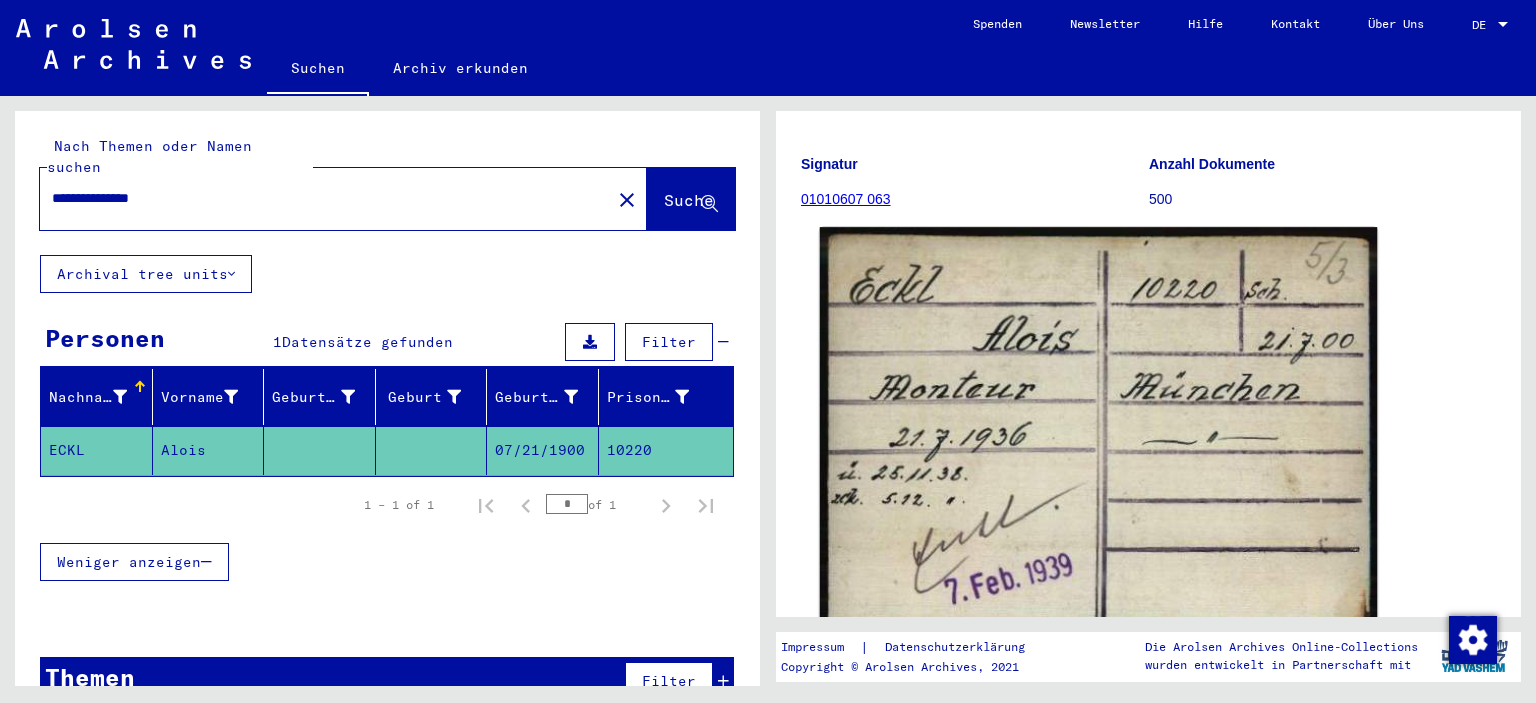scroll, scrollTop: 220, scrollLeft: 0, axis: vertical 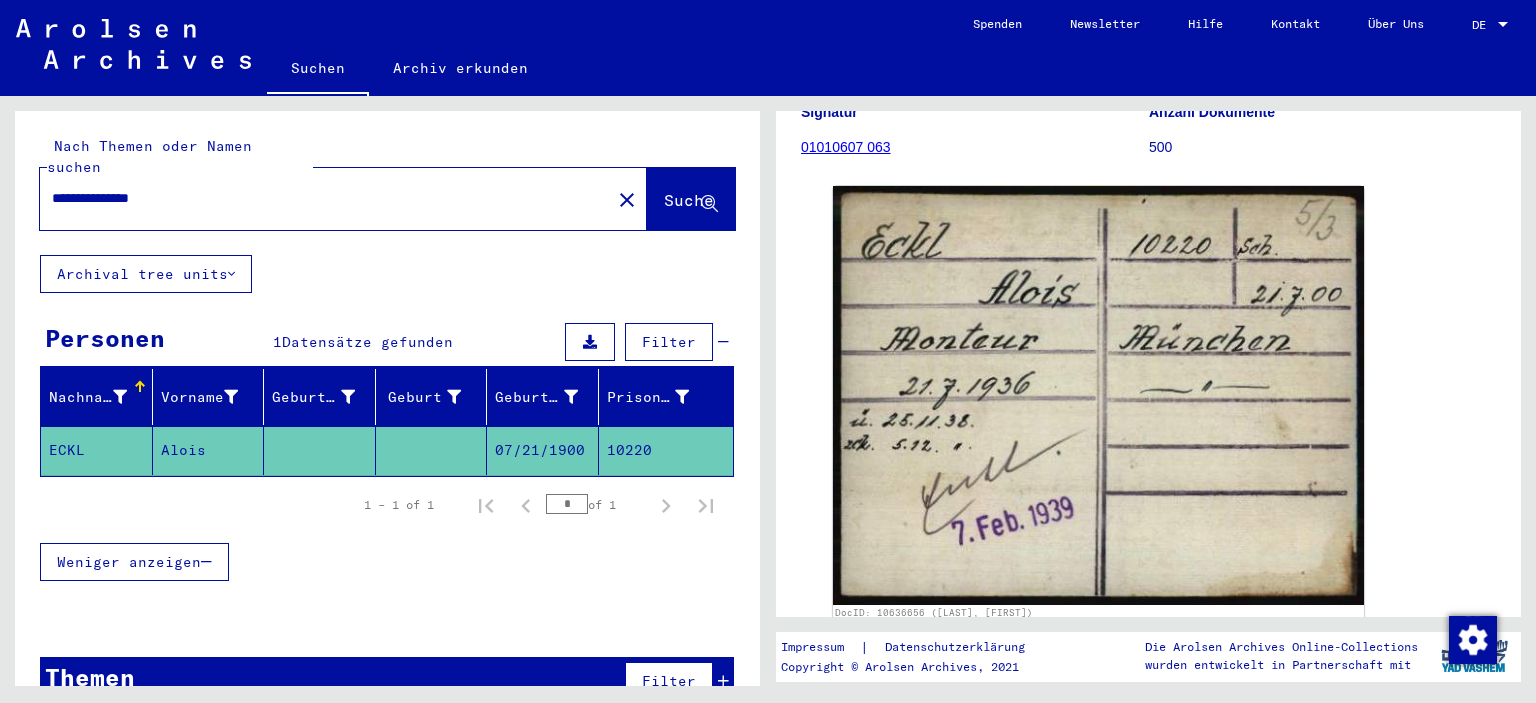 click 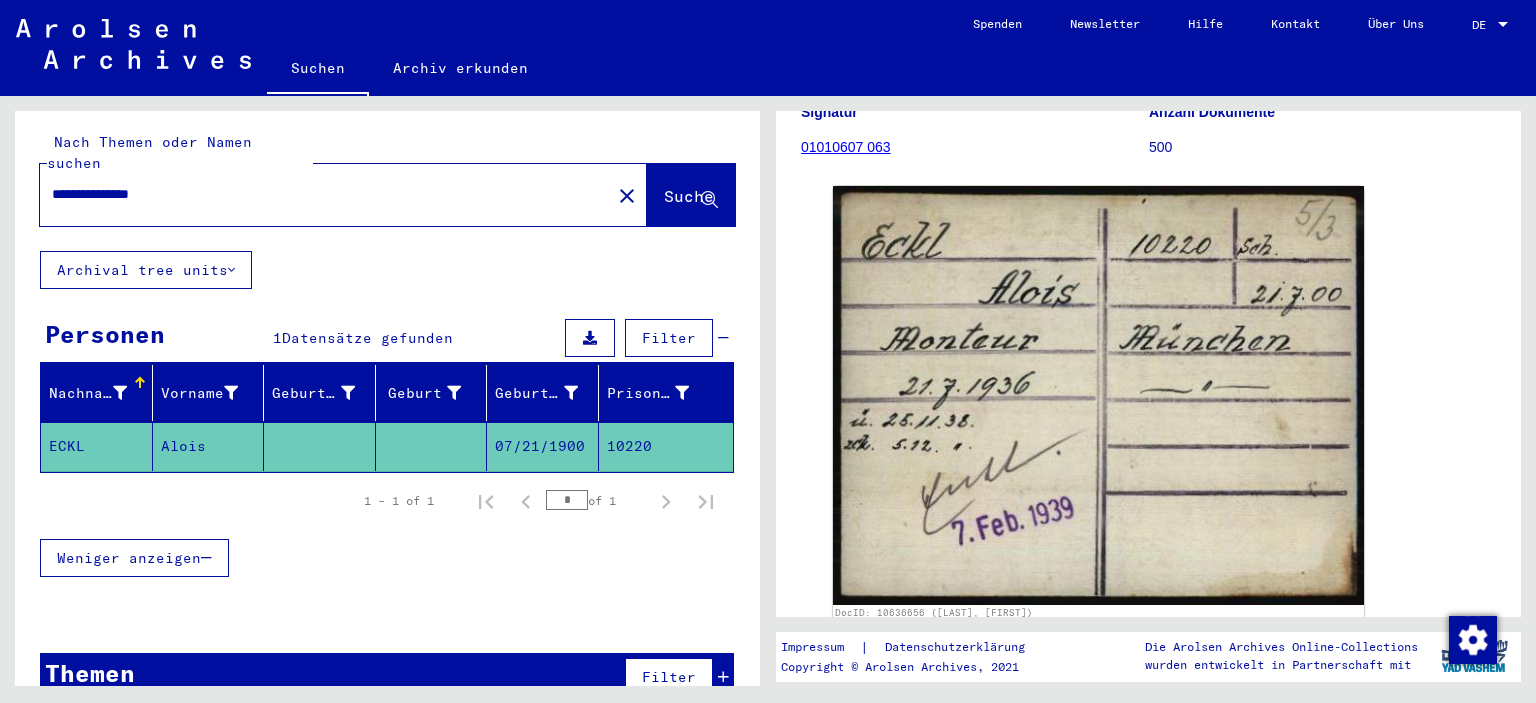 scroll, scrollTop: 0, scrollLeft: 0, axis: both 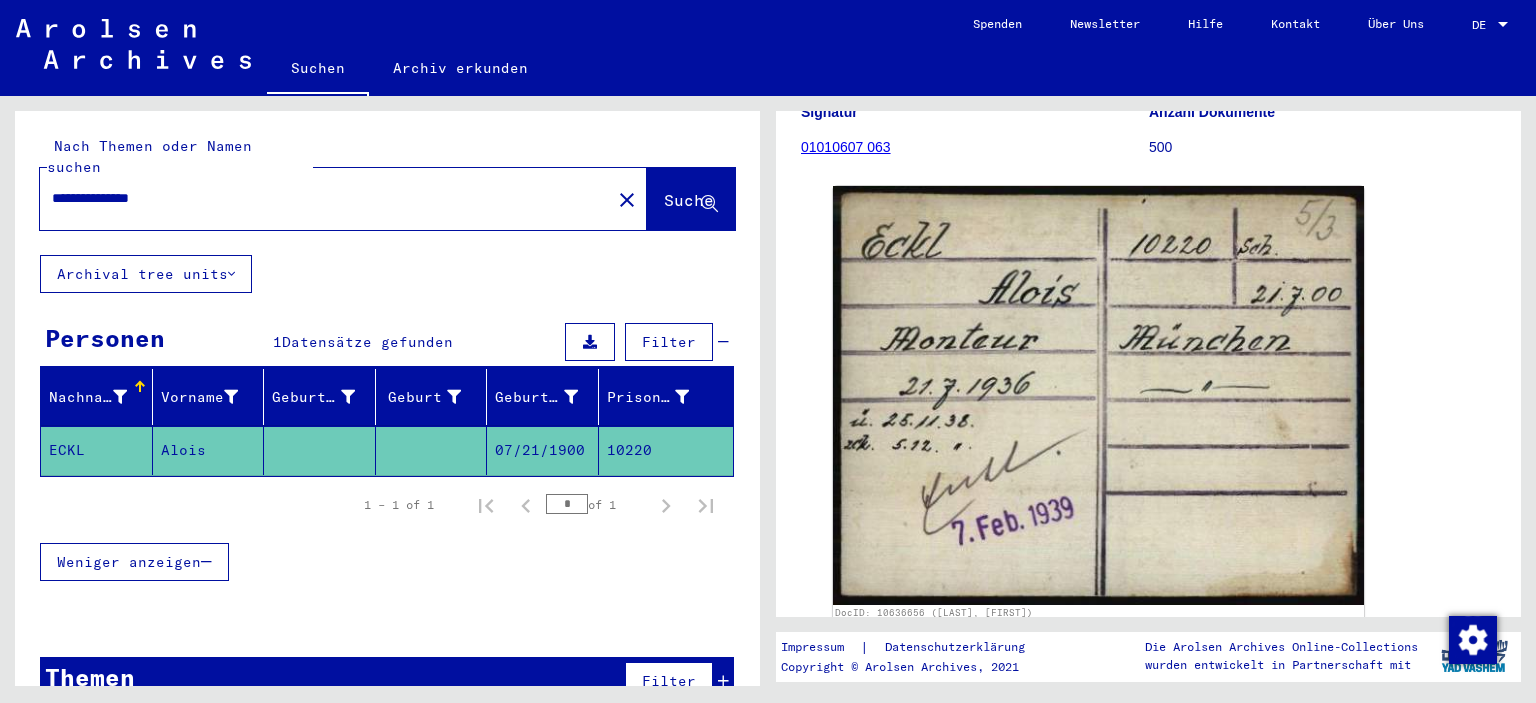 drag, startPoint x: 274, startPoint y: 179, endPoint x: -93, endPoint y: 178, distance: 367.00137 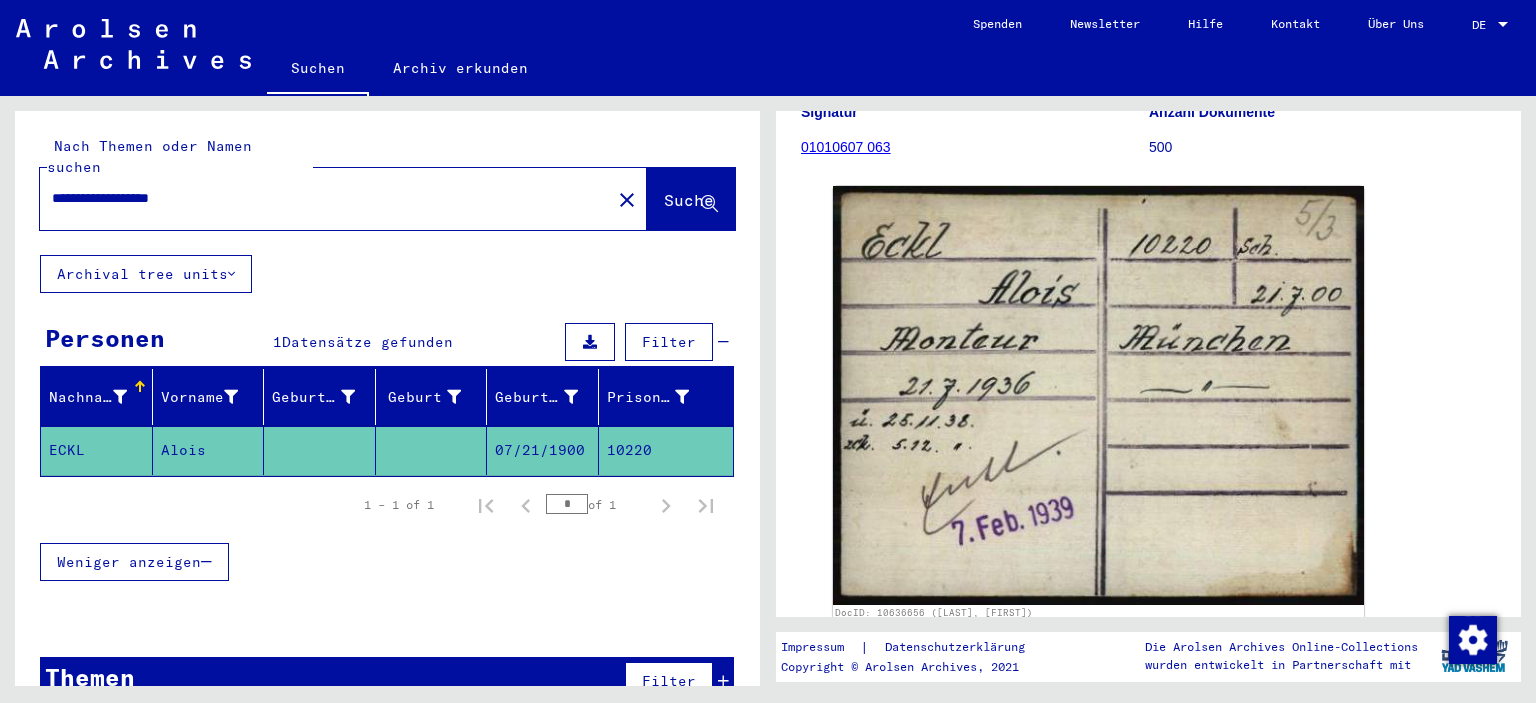 scroll, scrollTop: 0, scrollLeft: 0, axis: both 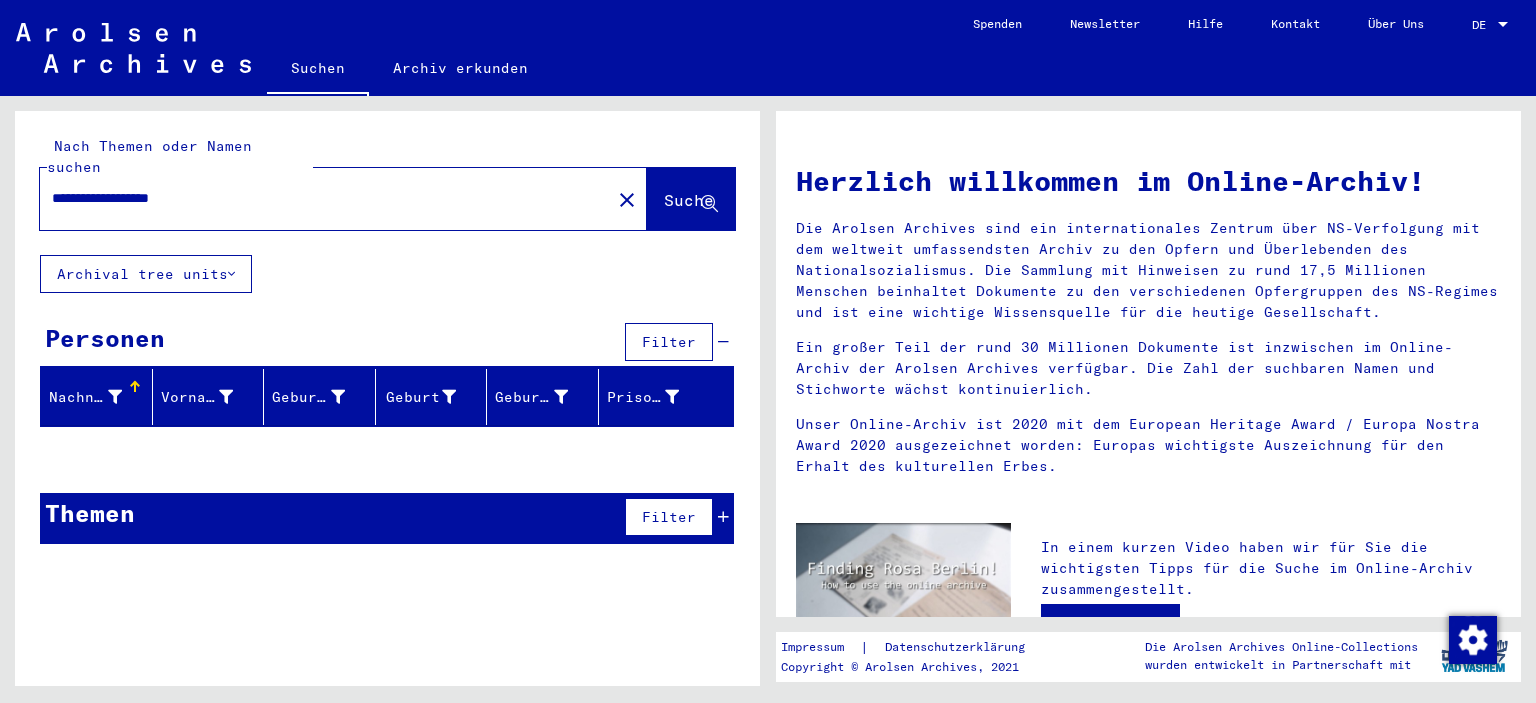 drag, startPoint x: 257, startPoint y: 180, endPoint x: -13, endPoint y: 186, distance: 270.06665 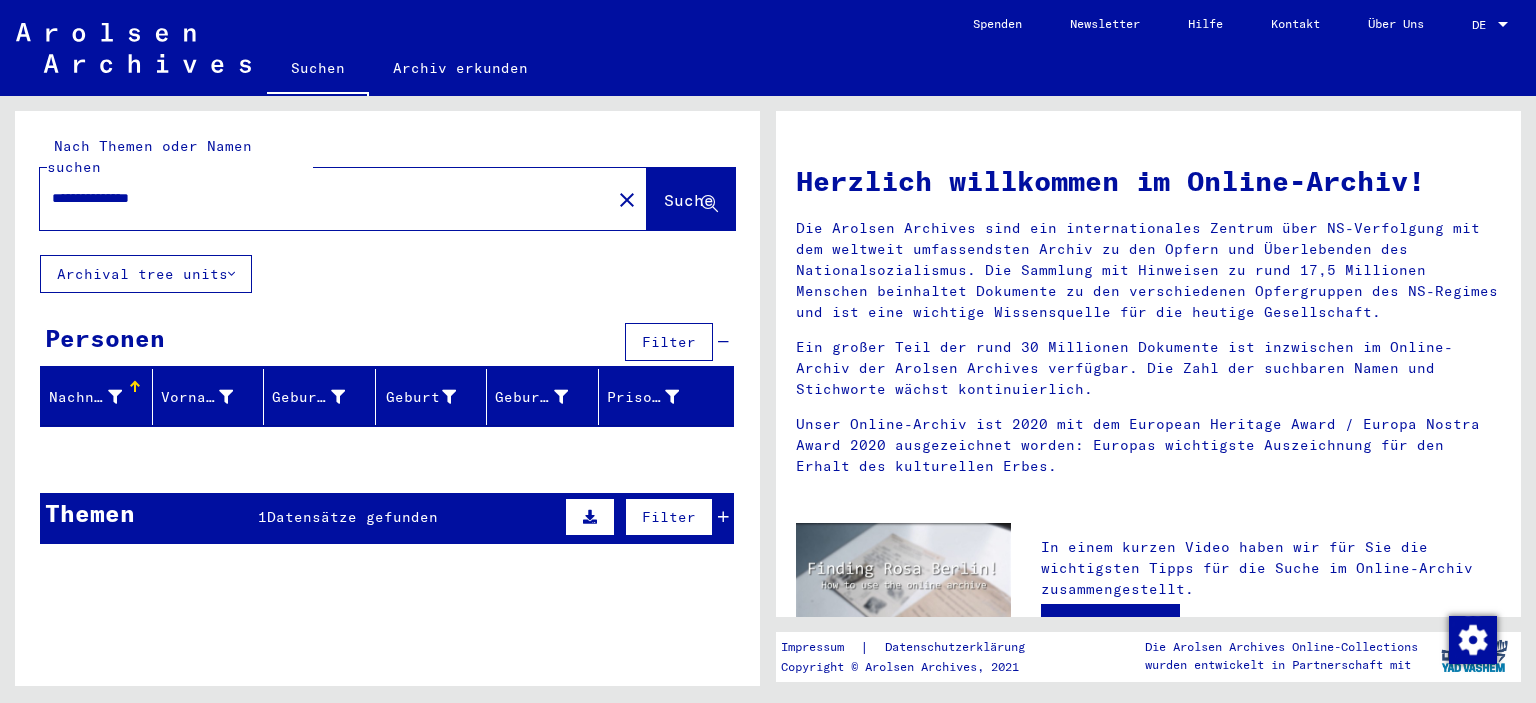 scroll, scrollTop: 0, scrollLeft: 0, axis: both 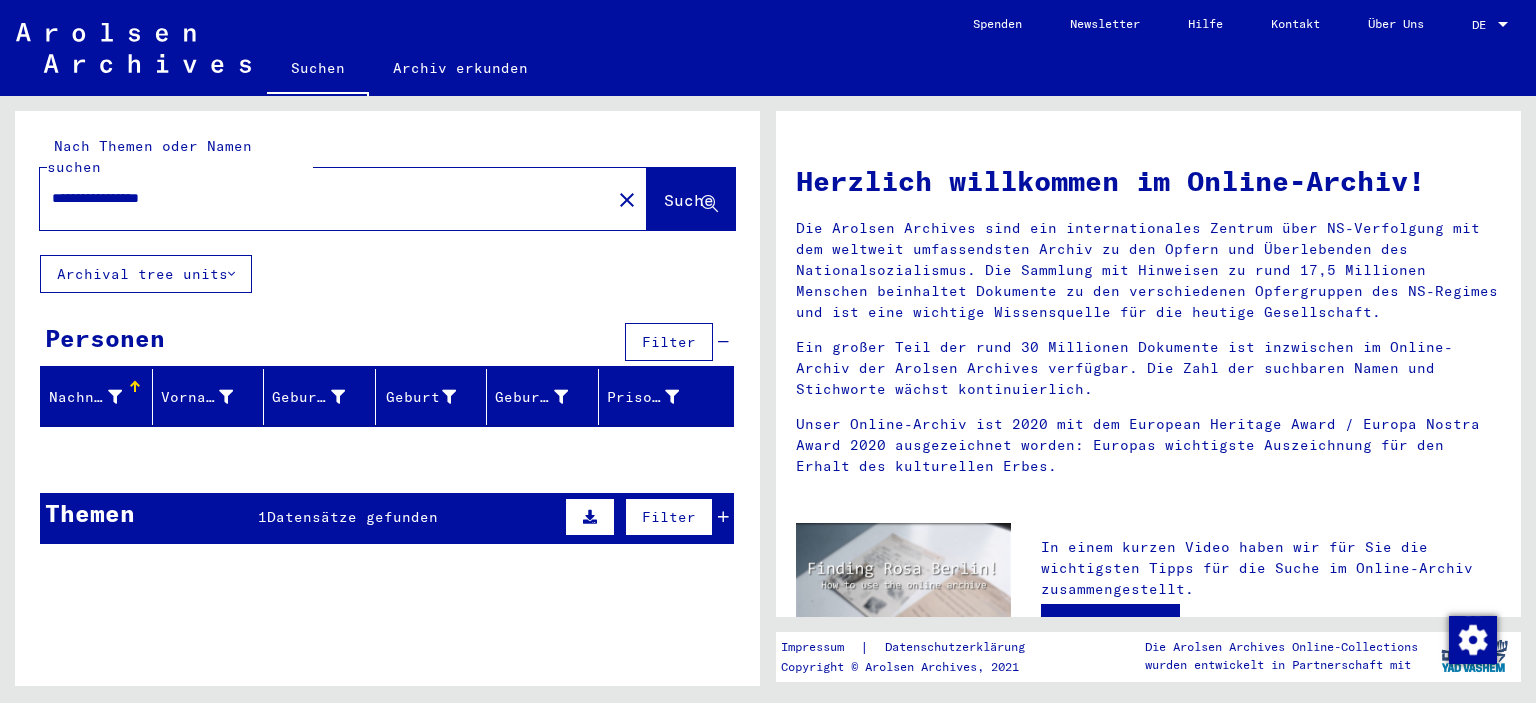 type on "**********" 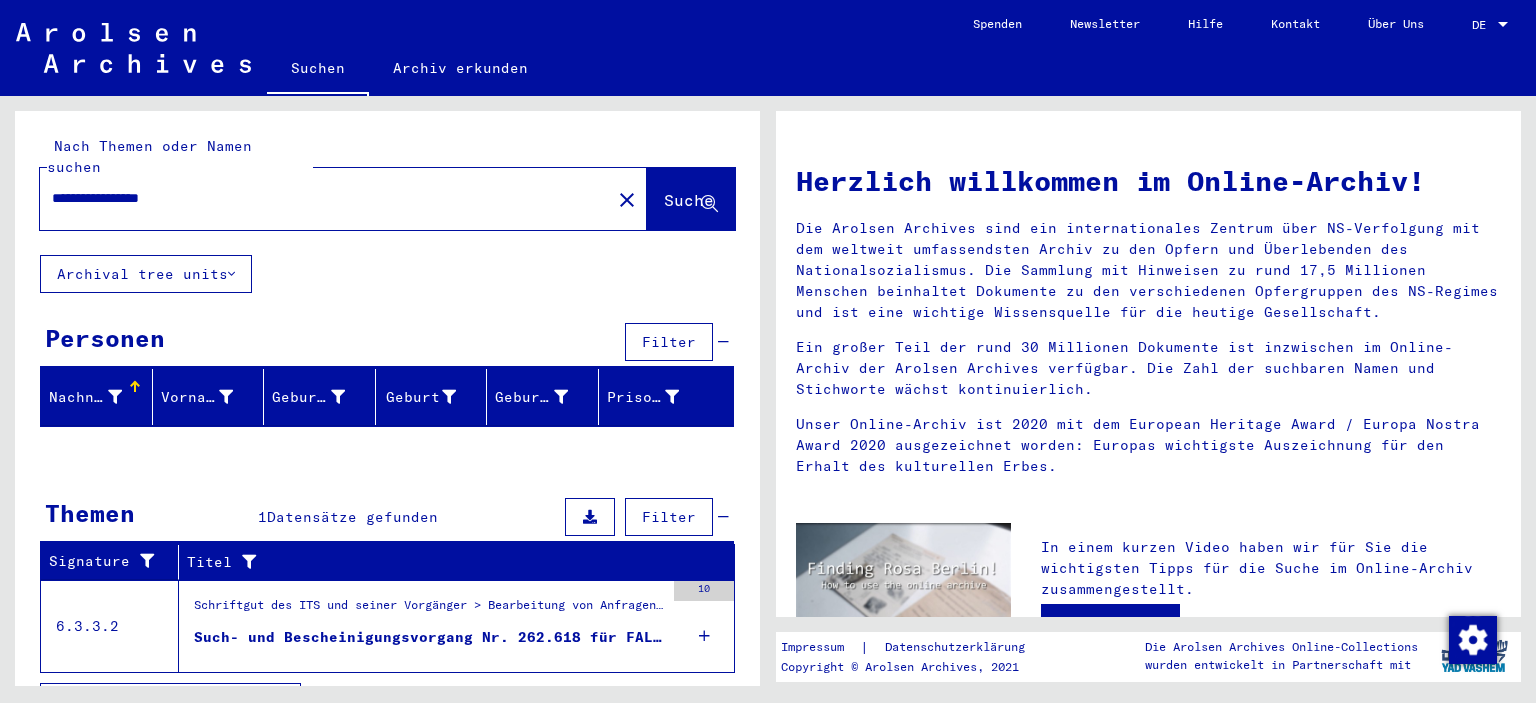 scroll, scrollTop: 20, scrollLeft: 0, axis: vertical 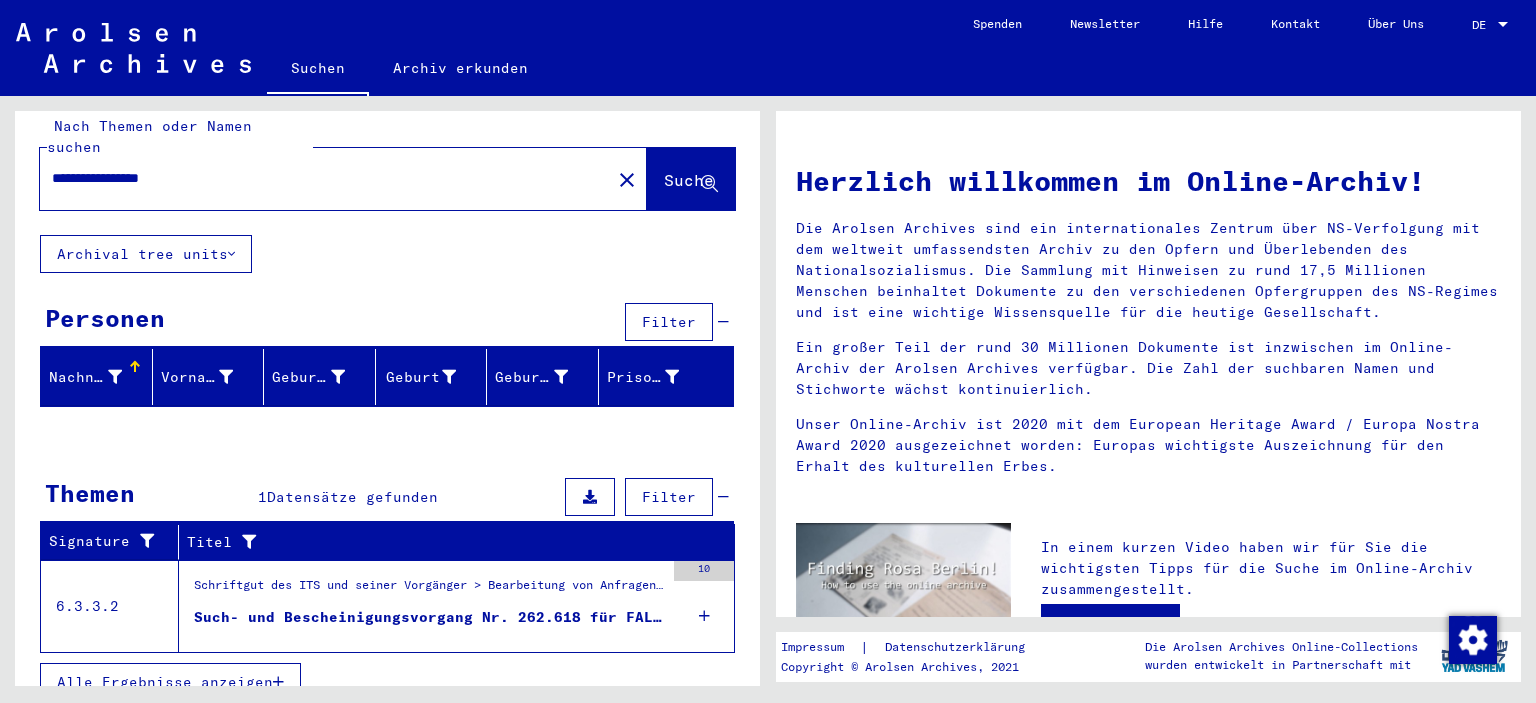 click on "Such- und Bescheinigungsvorgang Nr. 262.618 für FALTNER, ANNA geboren 01.08.1901" at bounding box center [429, 617] 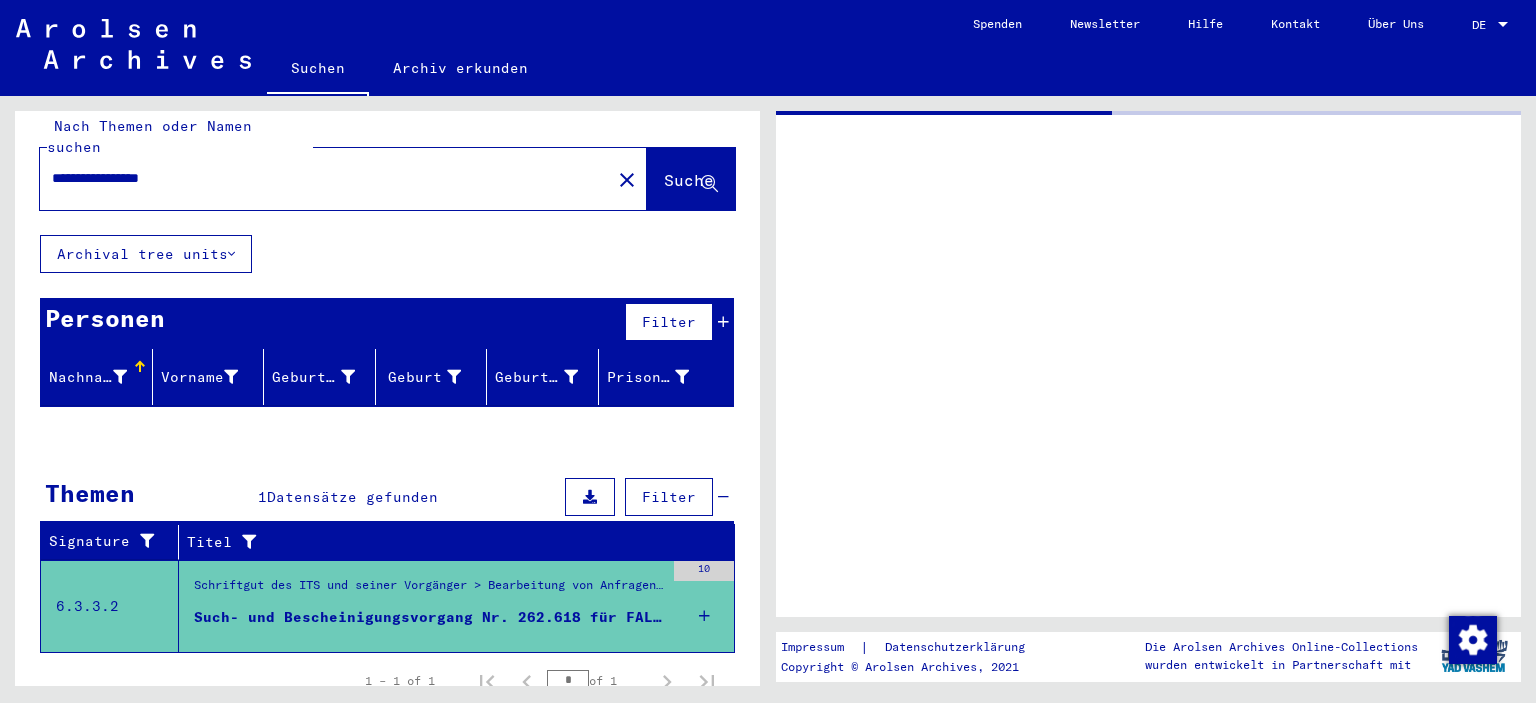 scroll, scrollTop: 18, scrollLeft: 0, axis: vertical 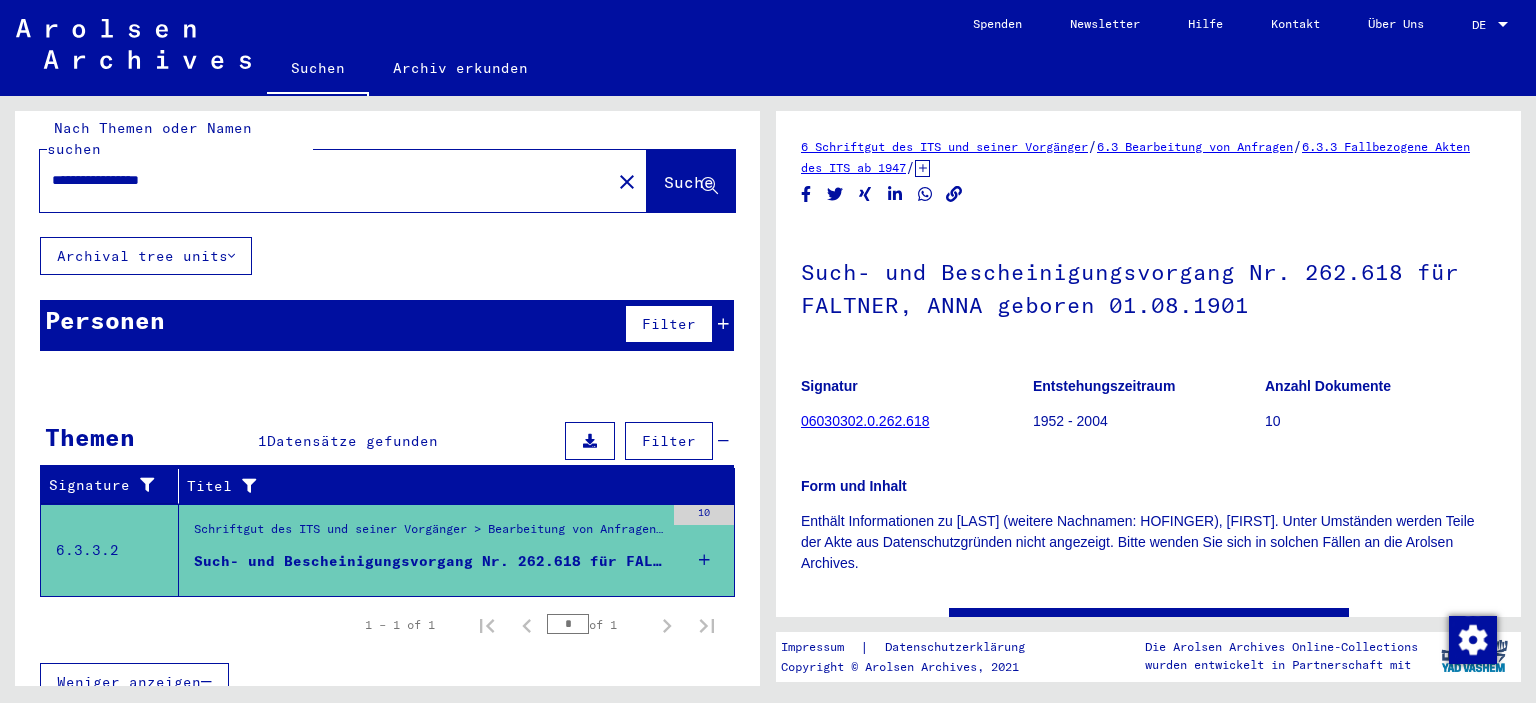 drag, startPoint x: 215, startPoint y: 152, endPoint x: -1, endPoint y: 151, distance: 216.00232 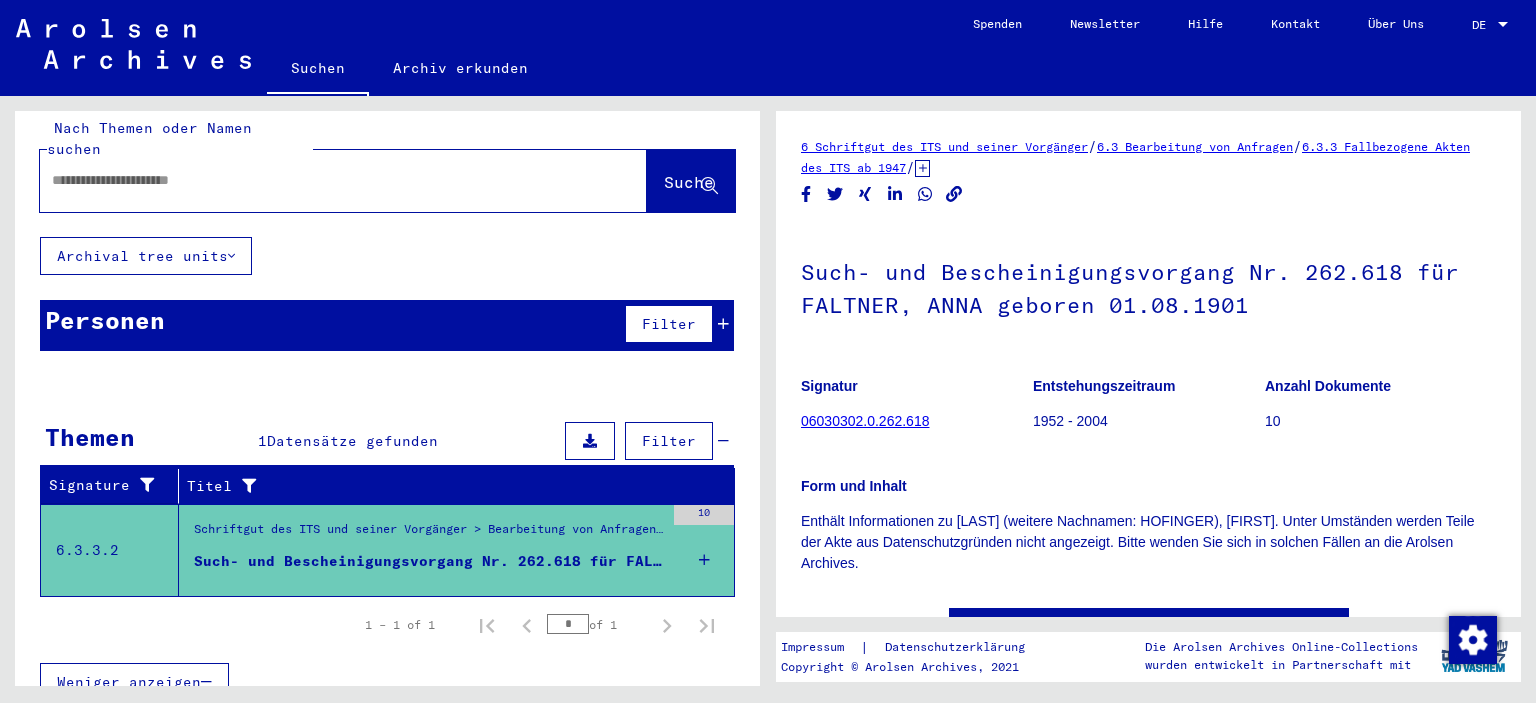 click at bounding box center (325, 180) 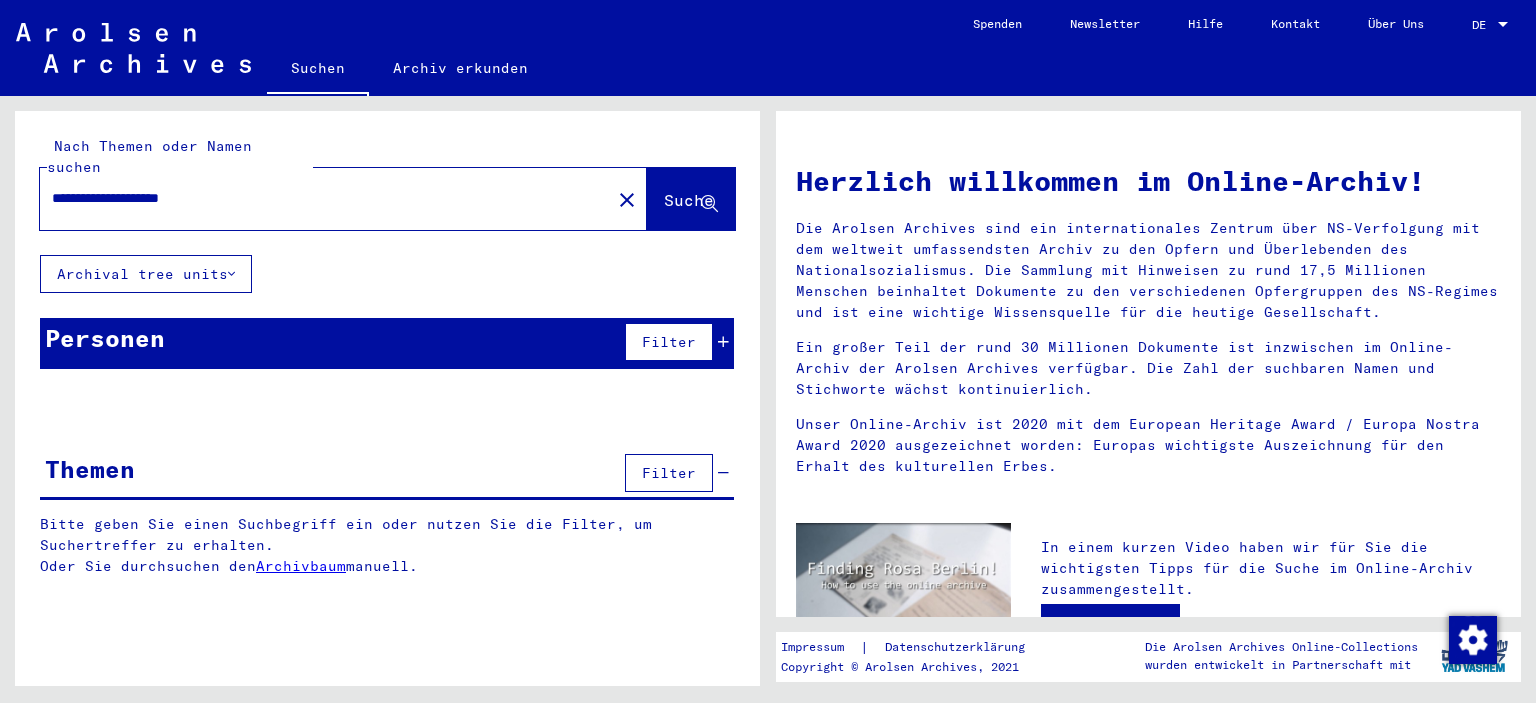 scroll, scrollTop: 0, scrollLeft: 0, axis: both 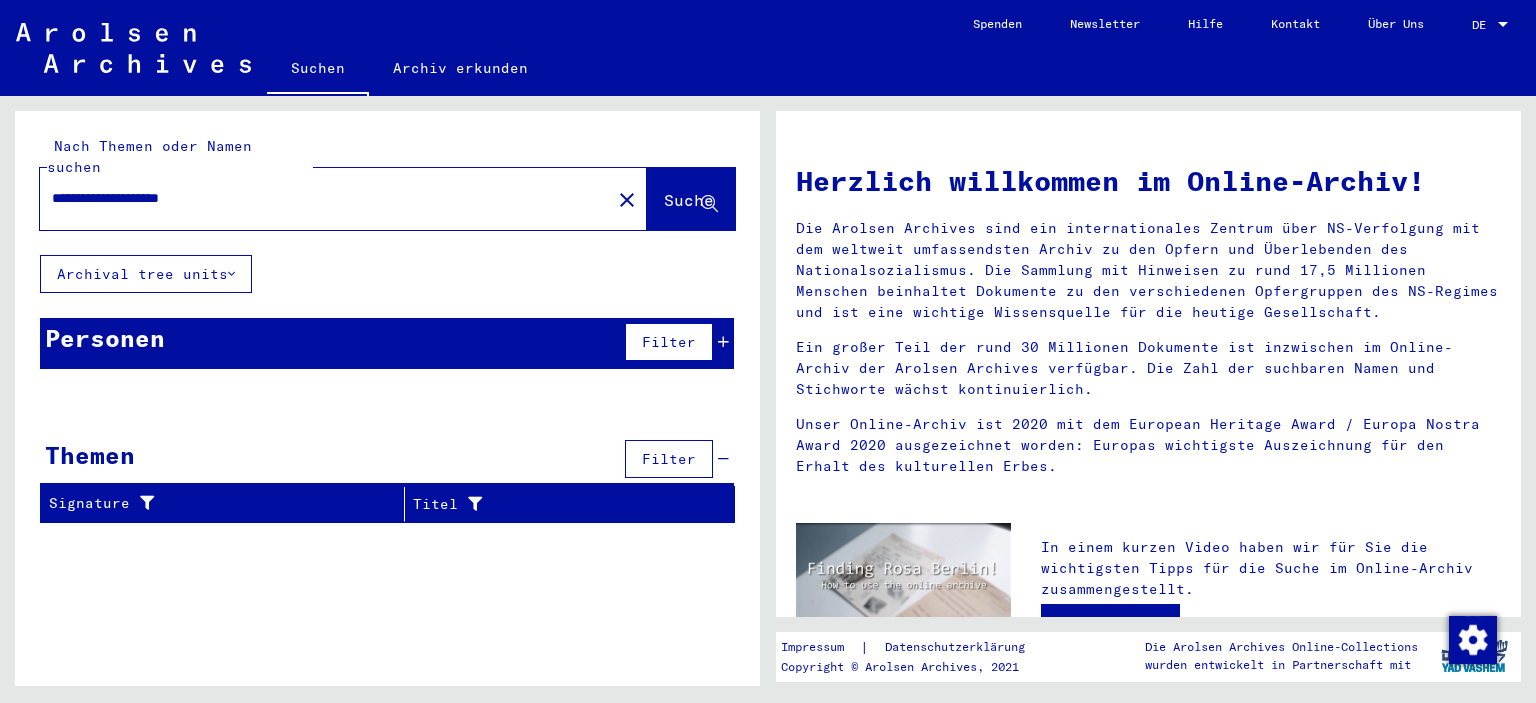 drag, startPoint x: 250, startPoint y: 173, endPoint x: -10, endPoint y: 170, distance: 260.0173 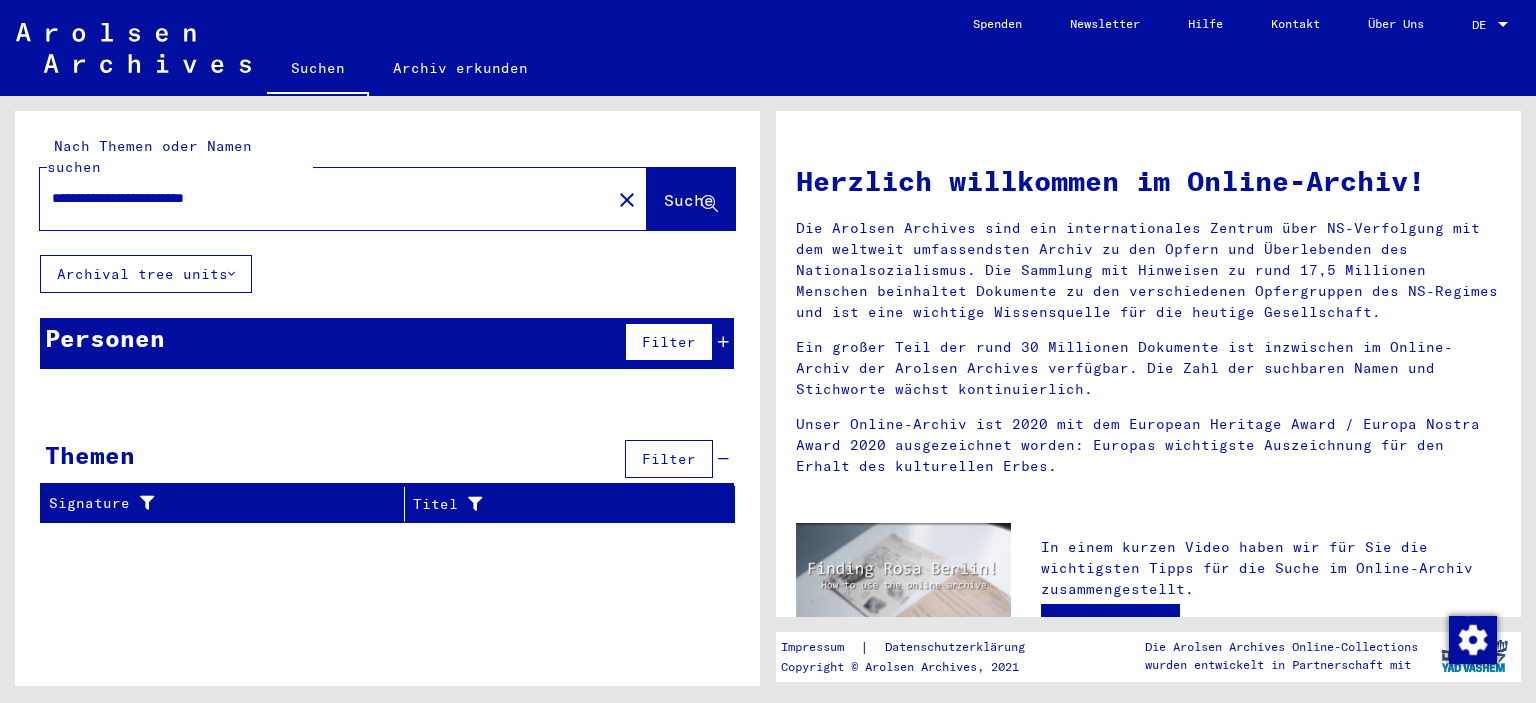 drag, startPoint x: 294, startPoint y: 181, endPoint x: -111, endPoint y: 129, distance: 408.32462 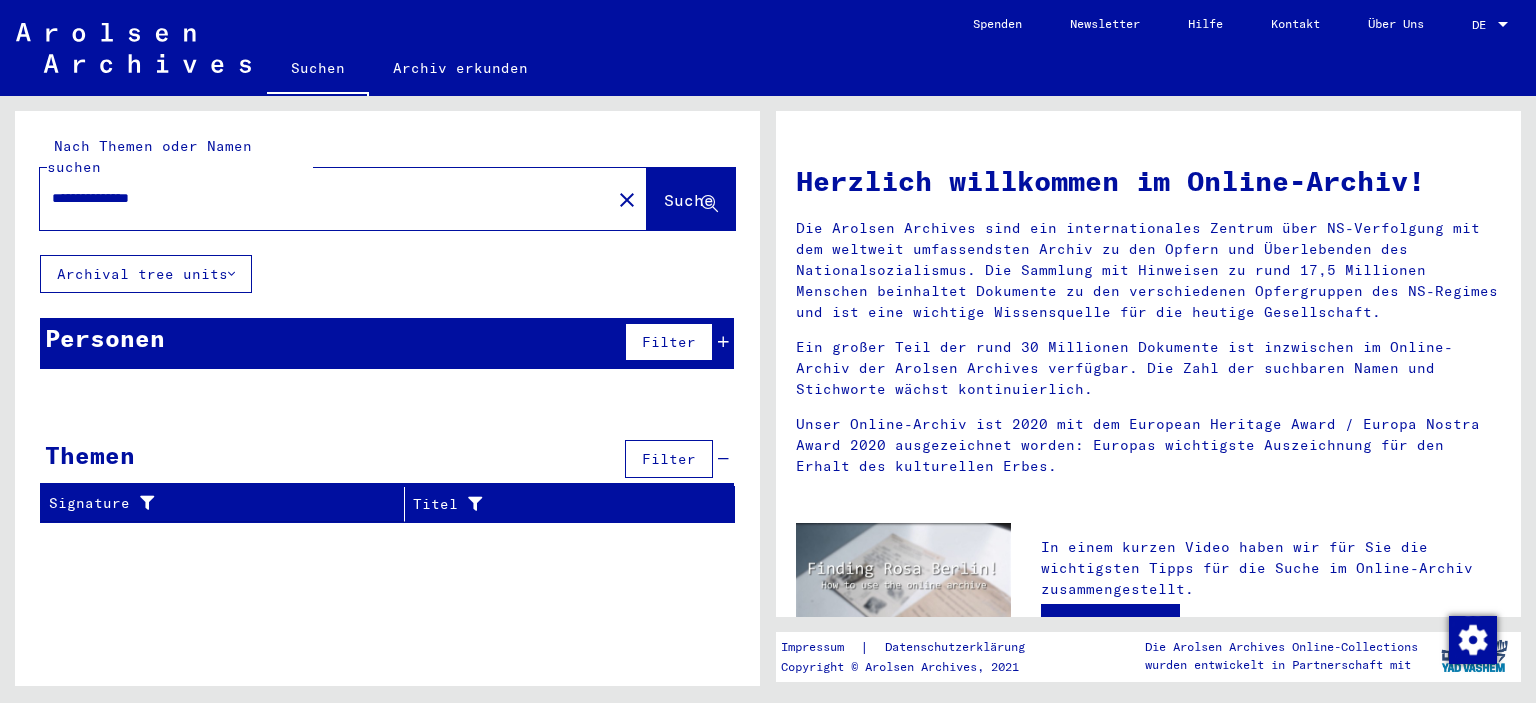 type on "**********" 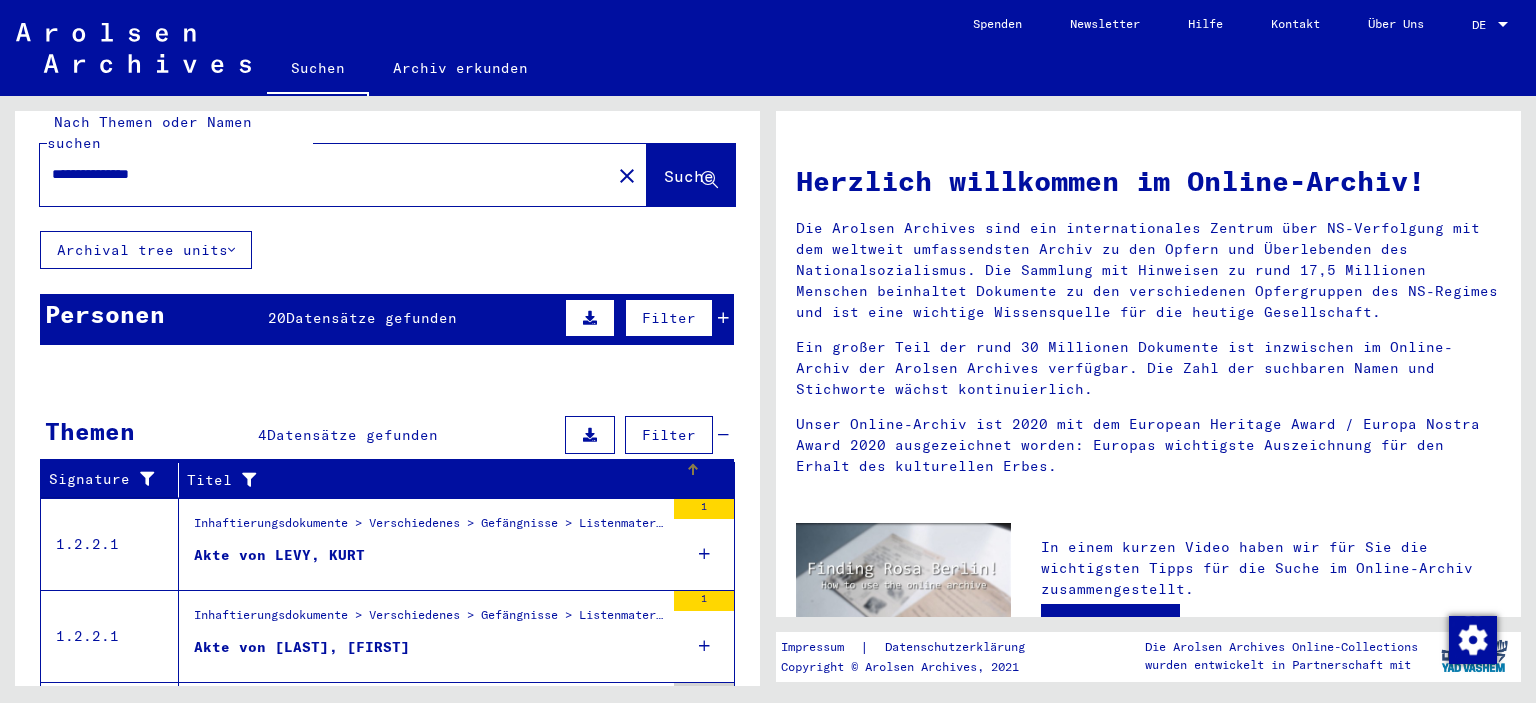 scroll, scrollTop: 0, scrollLeft: 0, axis: both 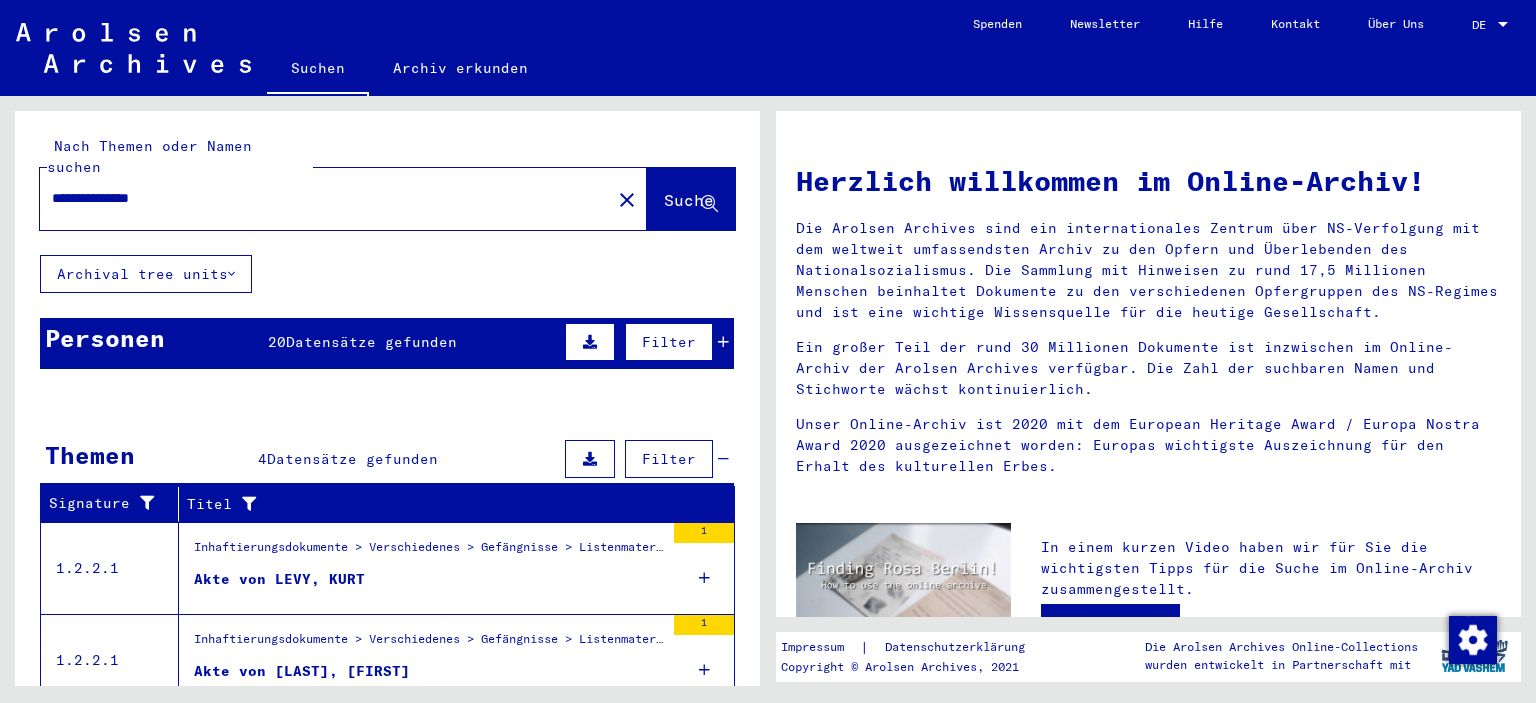 click on "Inhaftierungsdokumente > Verschiedenes > Gefängnisse > Listenmaterial Gruppe P.P. > BERLIN (Land) > Strafakten der Staatlichen Kriminalpolizei, Kriminalpolizeileitstelle Berlin > Dokumente mit Namen ab BADEN, WALTER und weiterer Untergliederung" at bounding box center [429, 552] 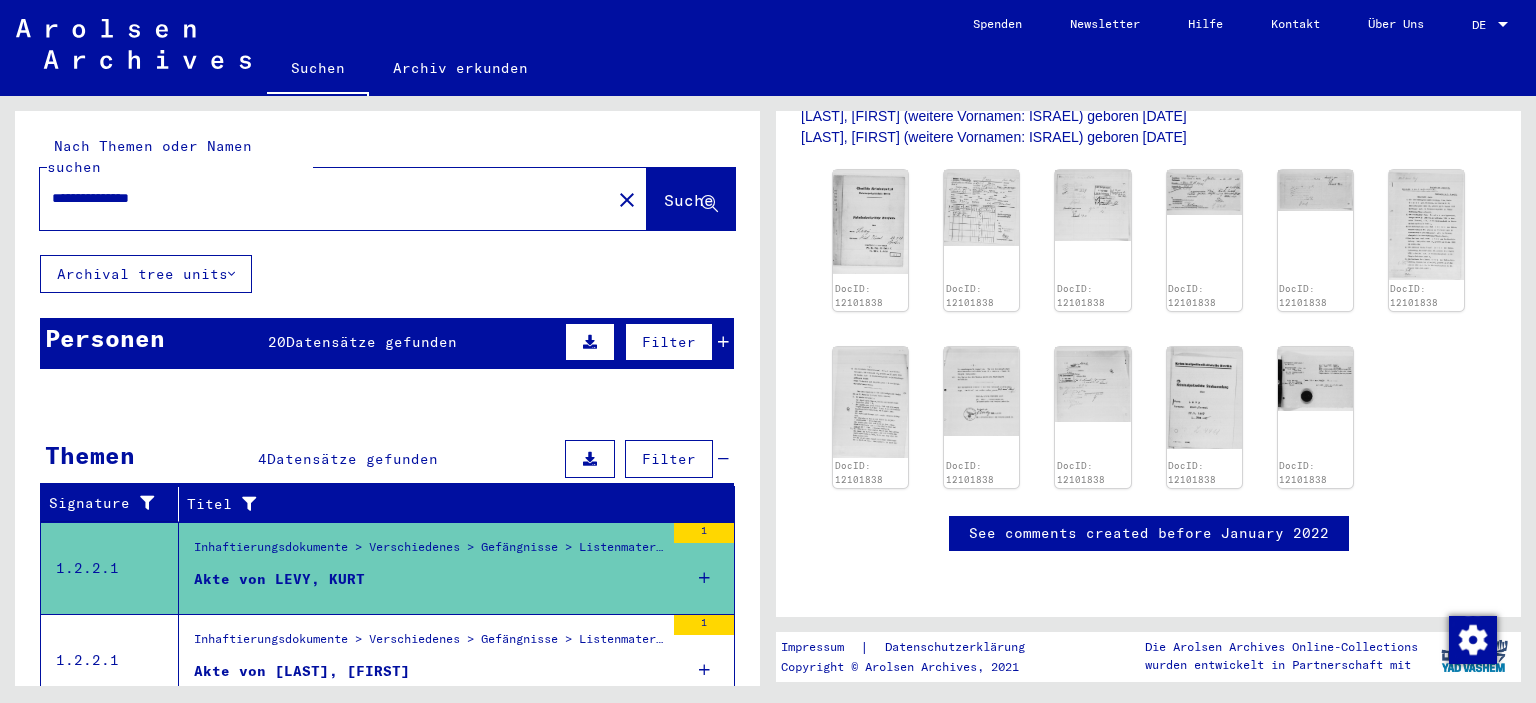 scroll, scrollTop: 441, scrollLeft: 0, axis: vertical 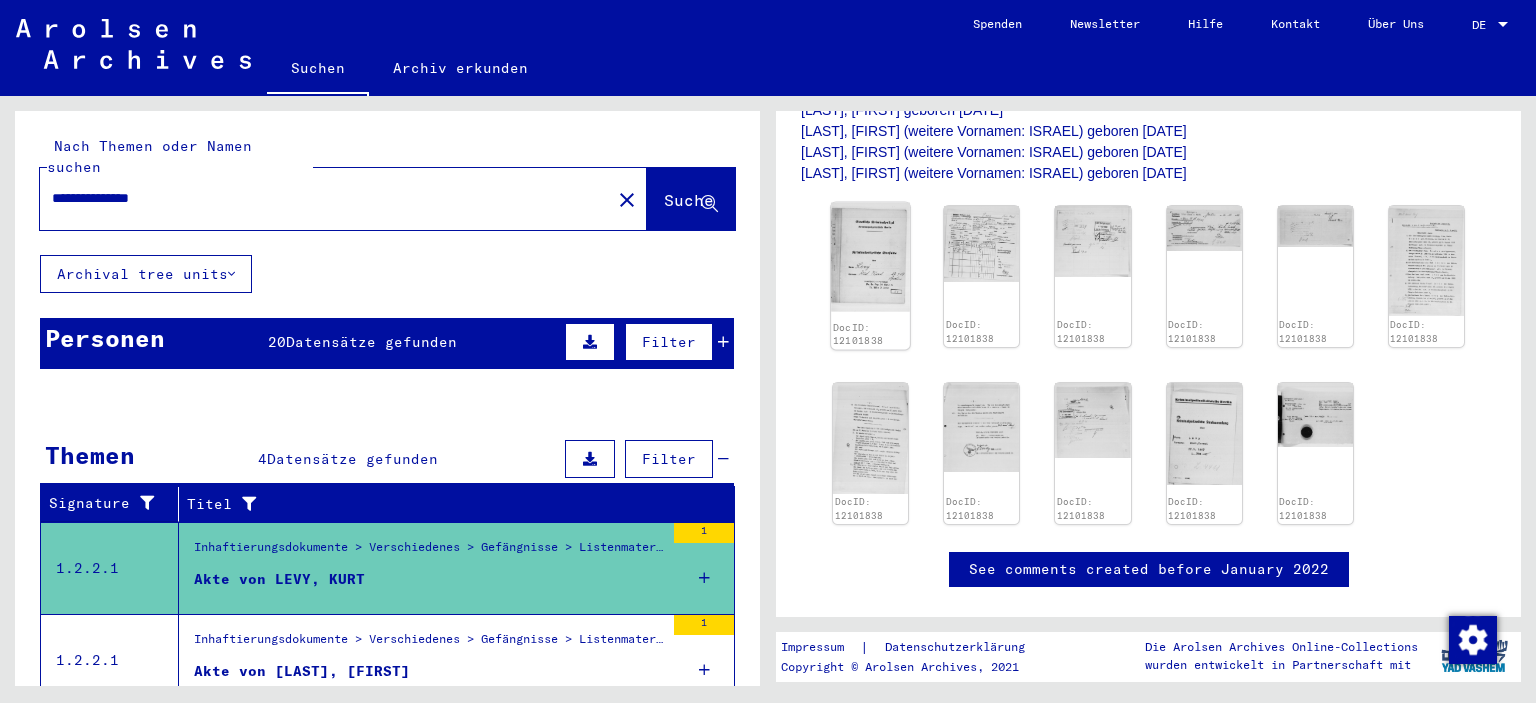 click 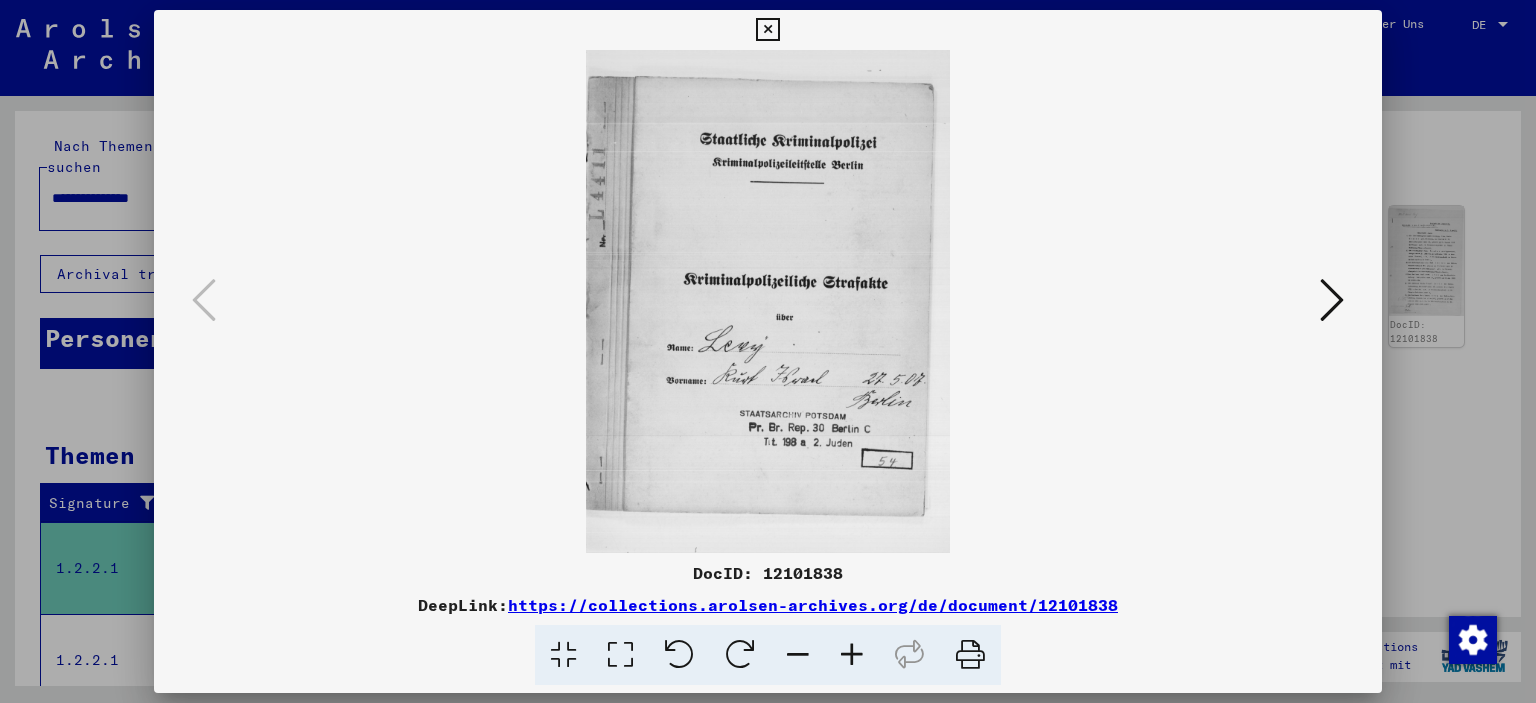click at bounding box center (1332, 300) 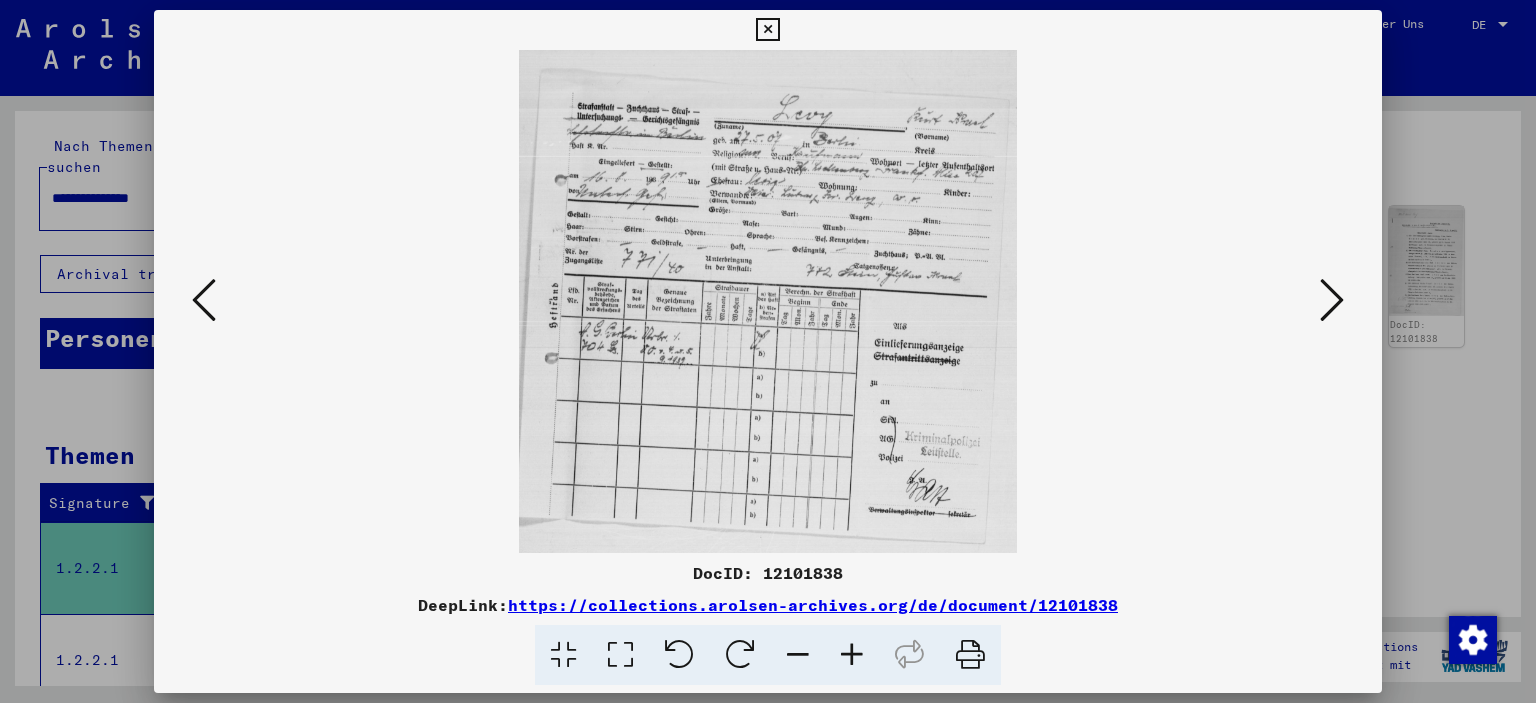 click at bounding box center [1332, 300] 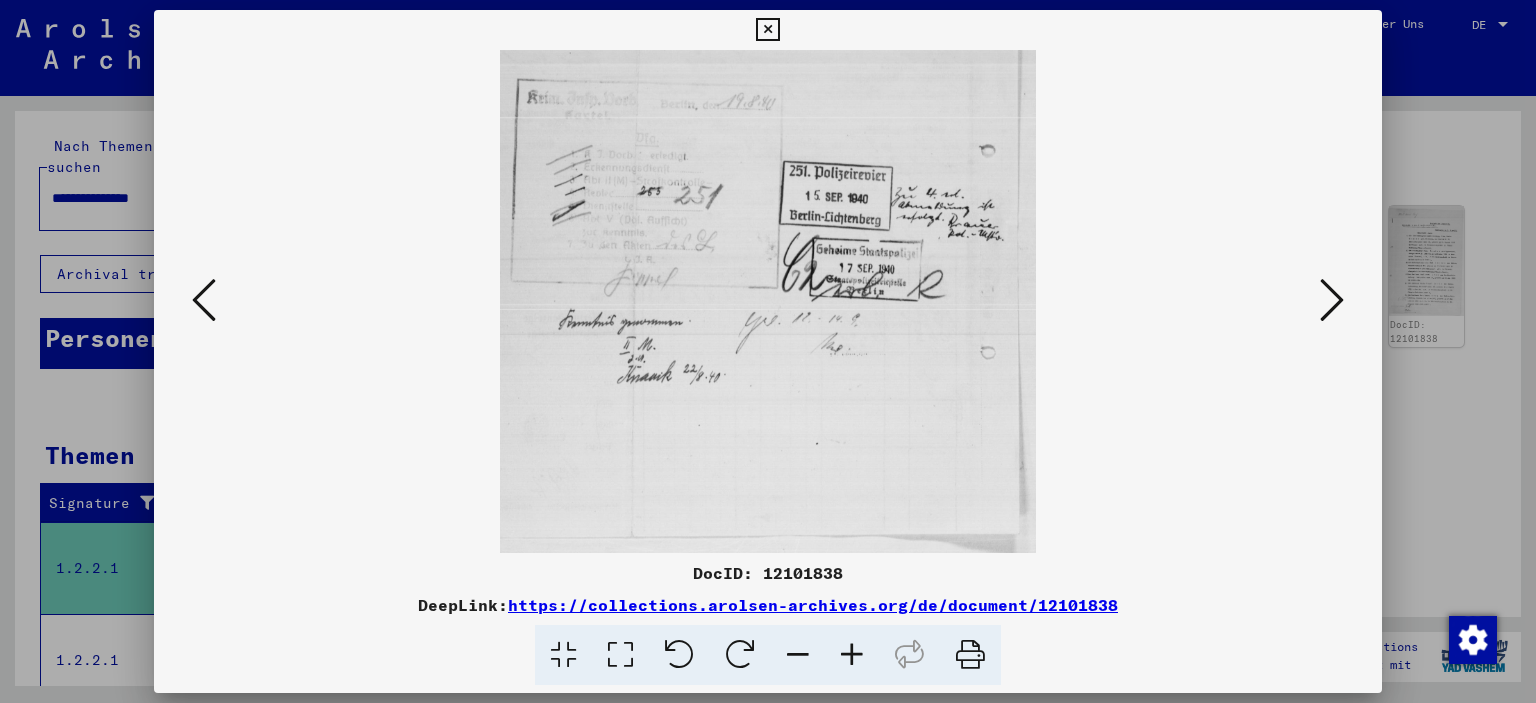 click at bounding box center [1332, 300] 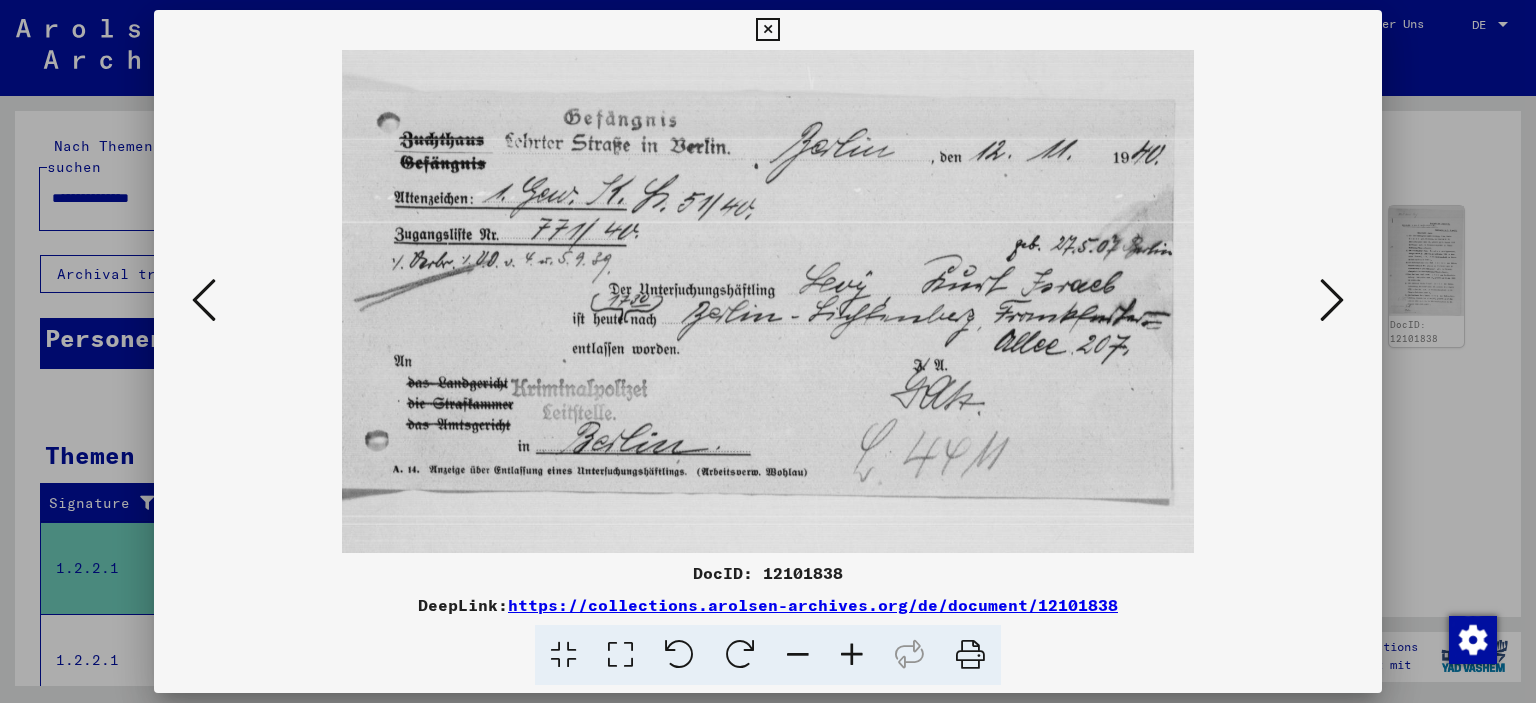 click at bounding box center [767, 30] 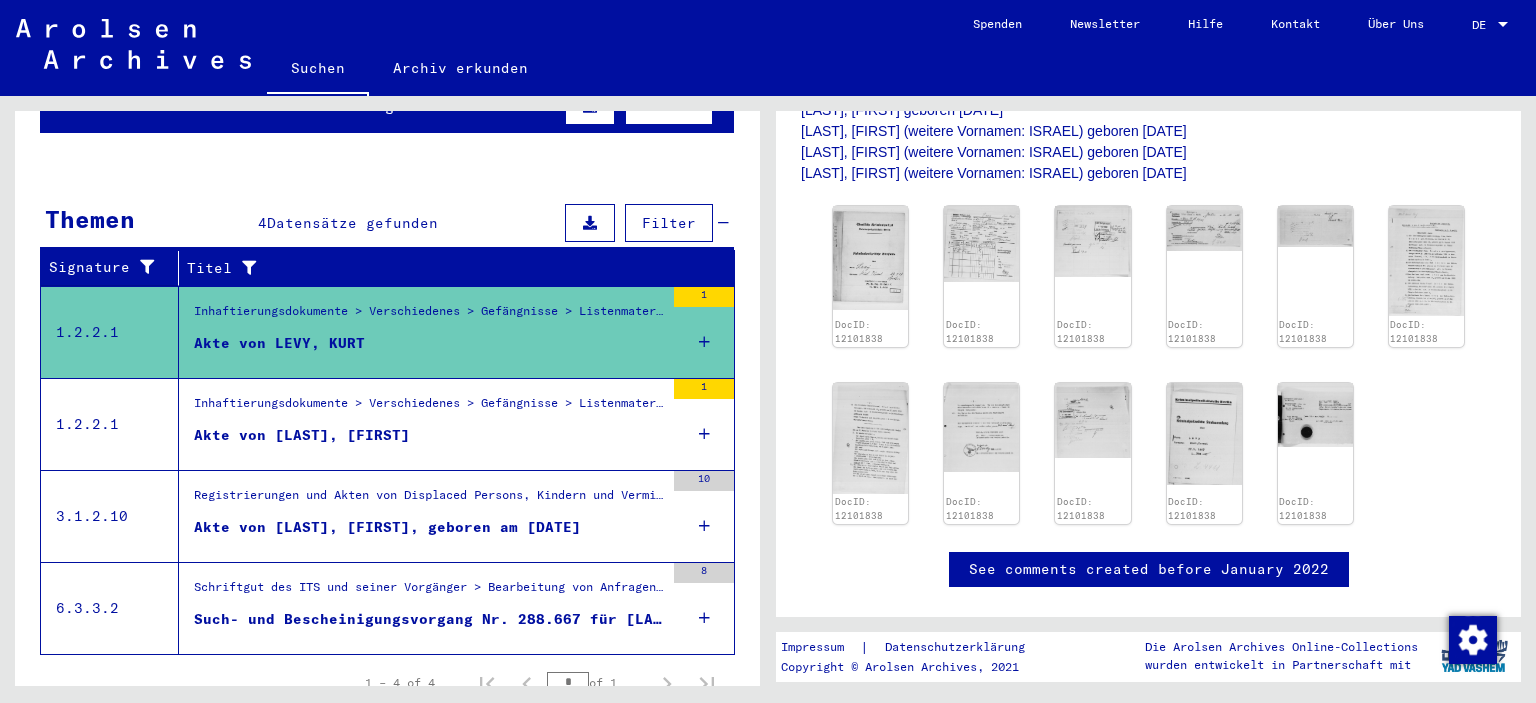 scroll, scrollTop: 183, scrollLeft: 0, axis: vertical 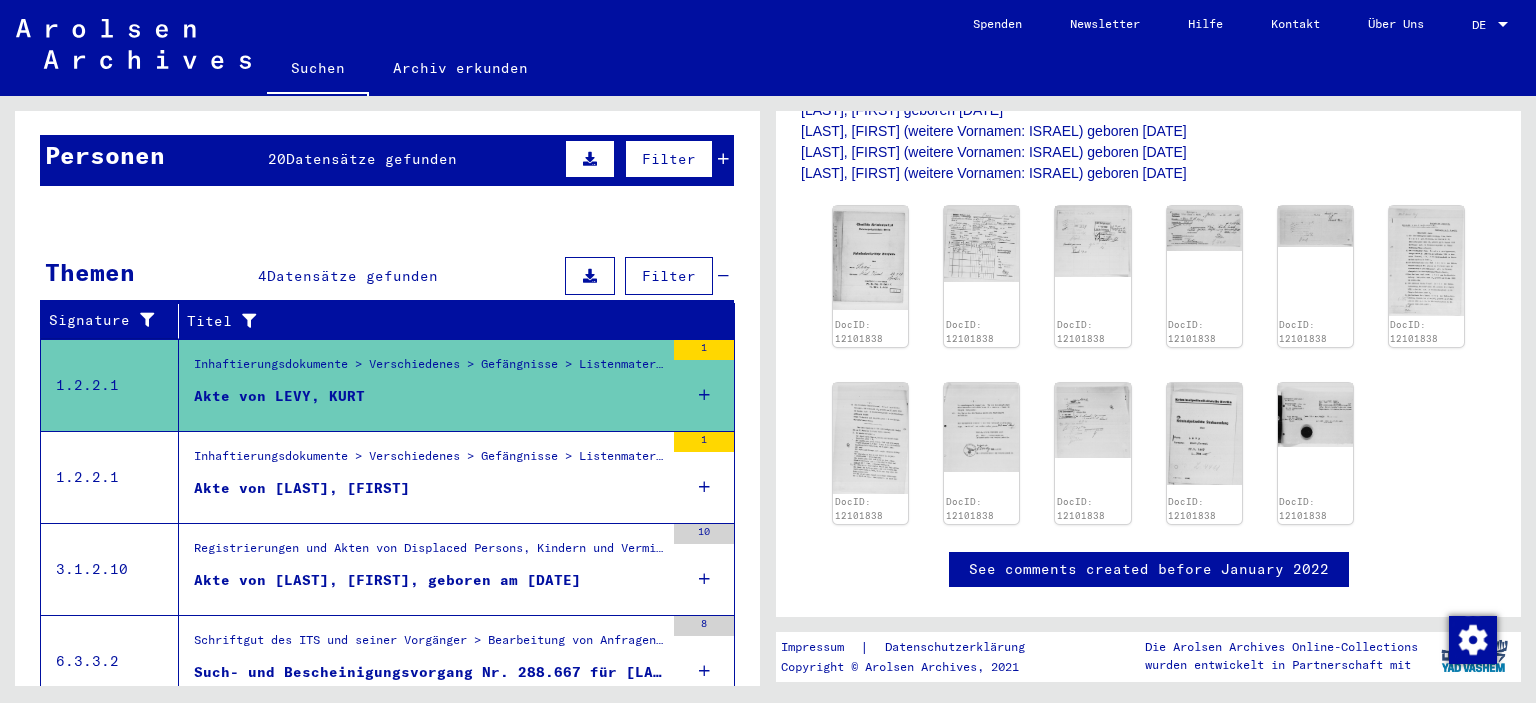 click on "Akte von [LAST], [FIRST], geboren am [DATE]" at bounding box center [387, 580] 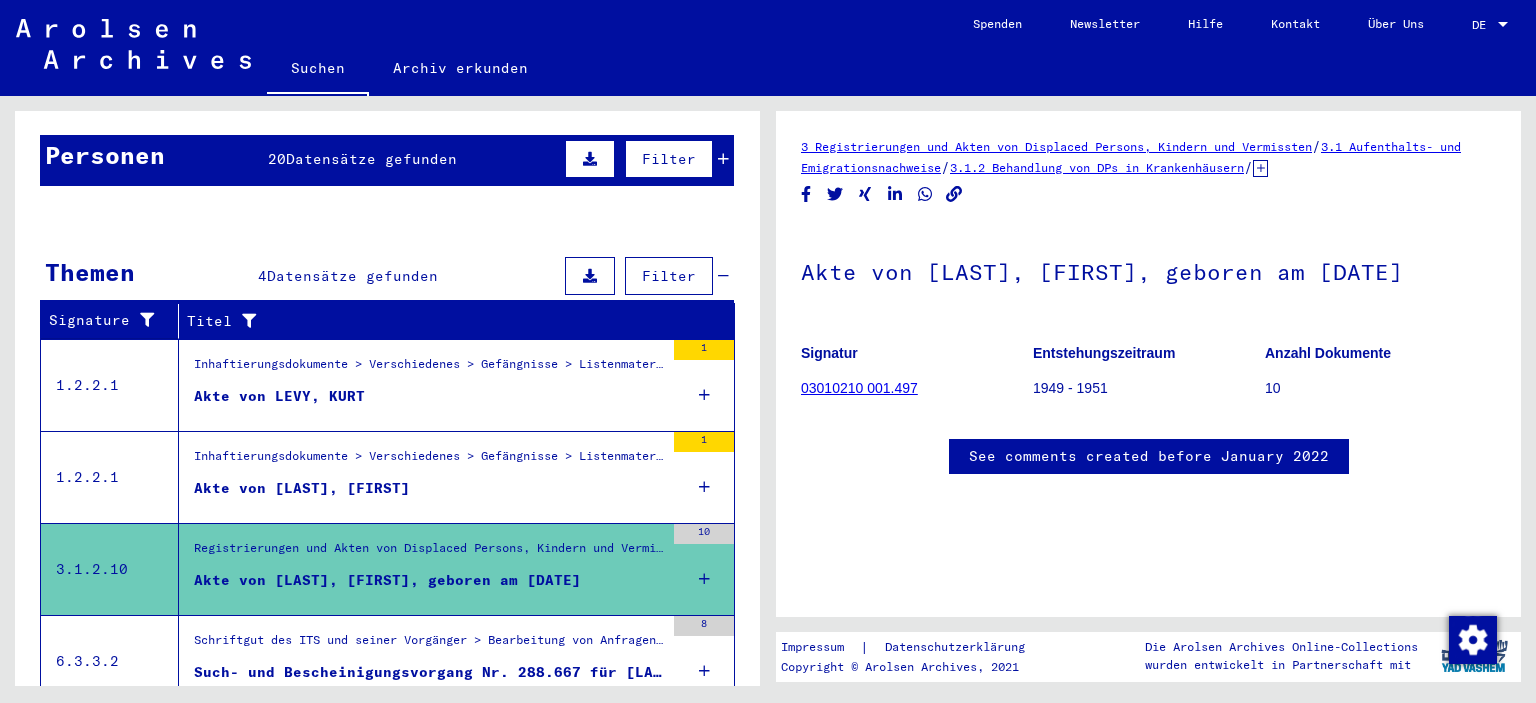 scroll, scrollTop: 335, scrollLeft: 0, axis: vertical 